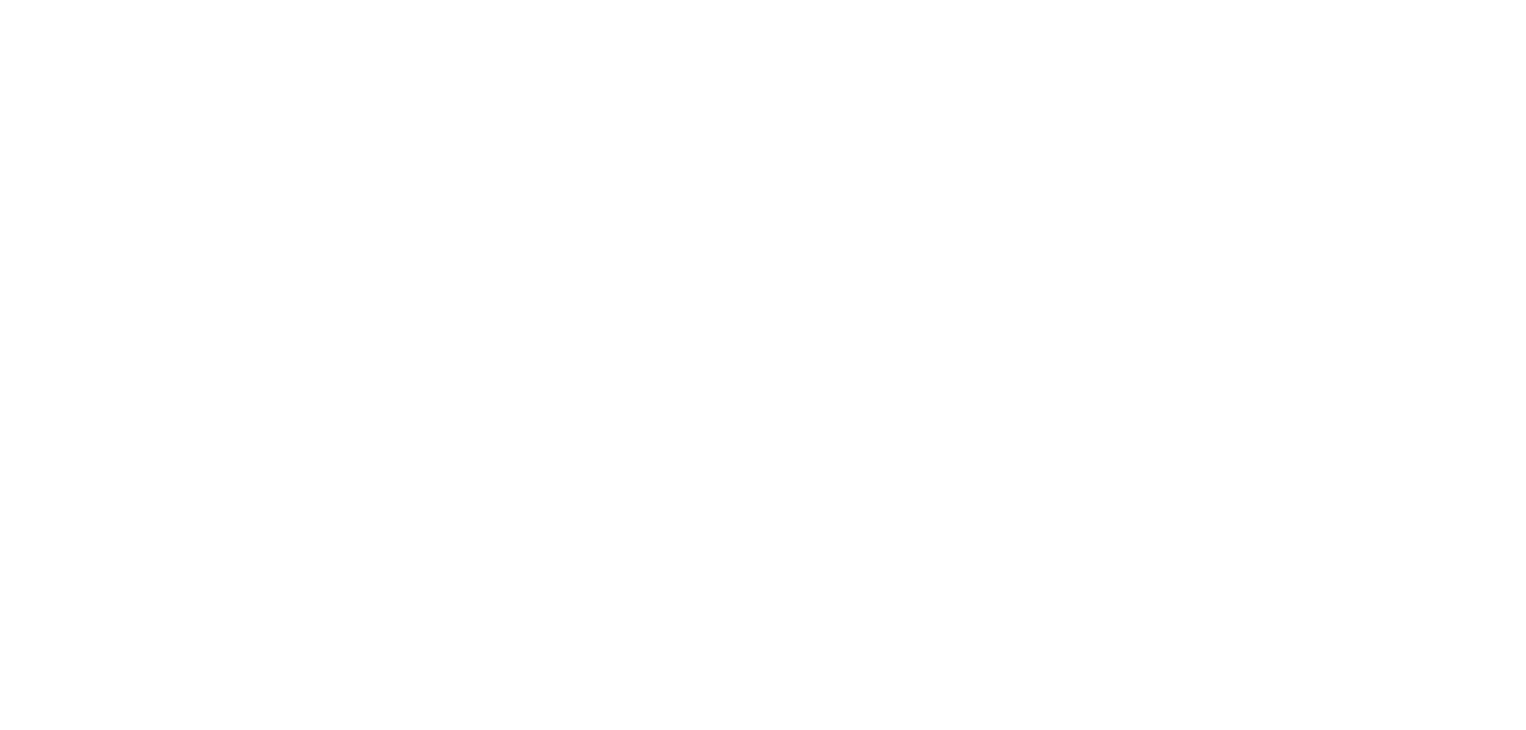 scroll, scrollTop: 0, scrollLeft: 0, axis: both 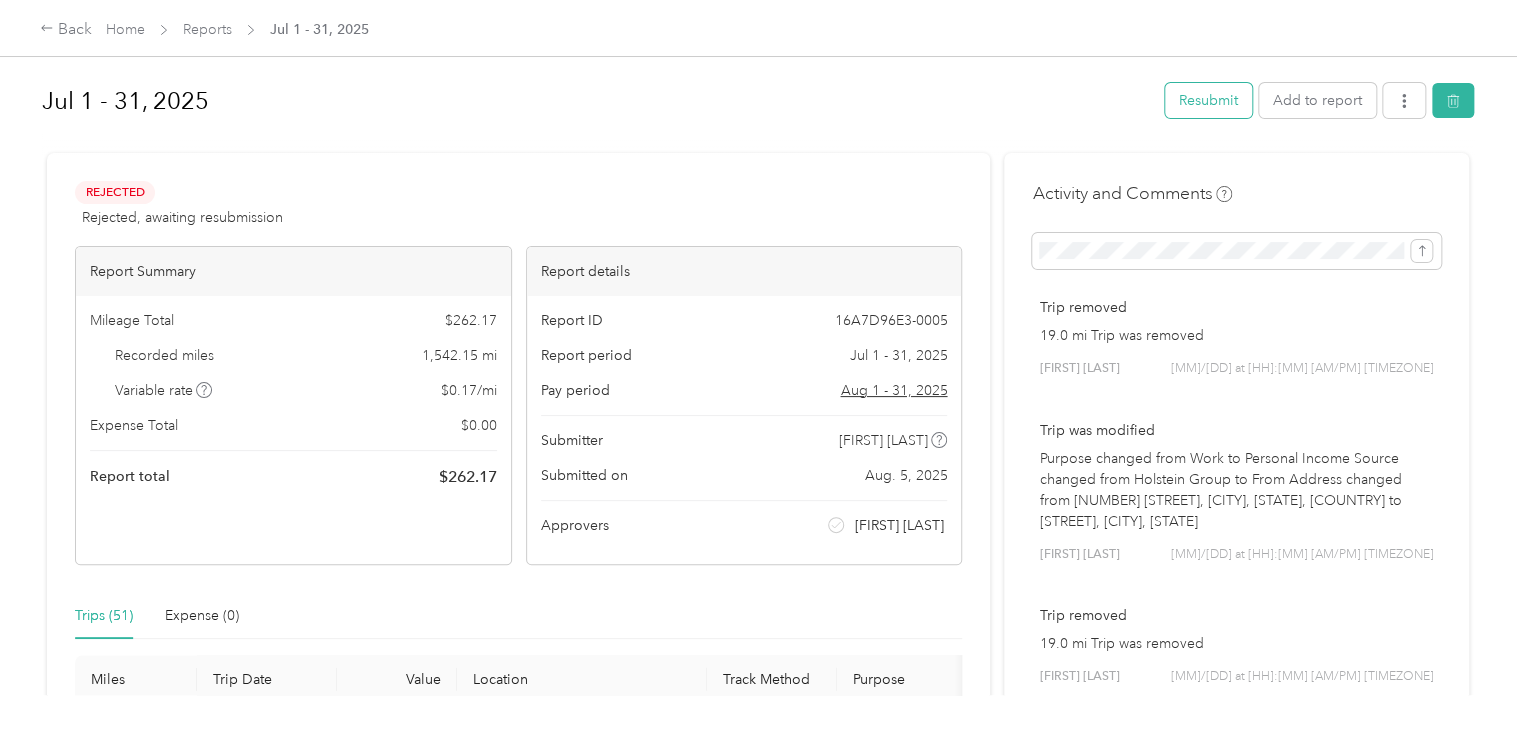 click on "Resubmit" at bounding box center [1208, 100] 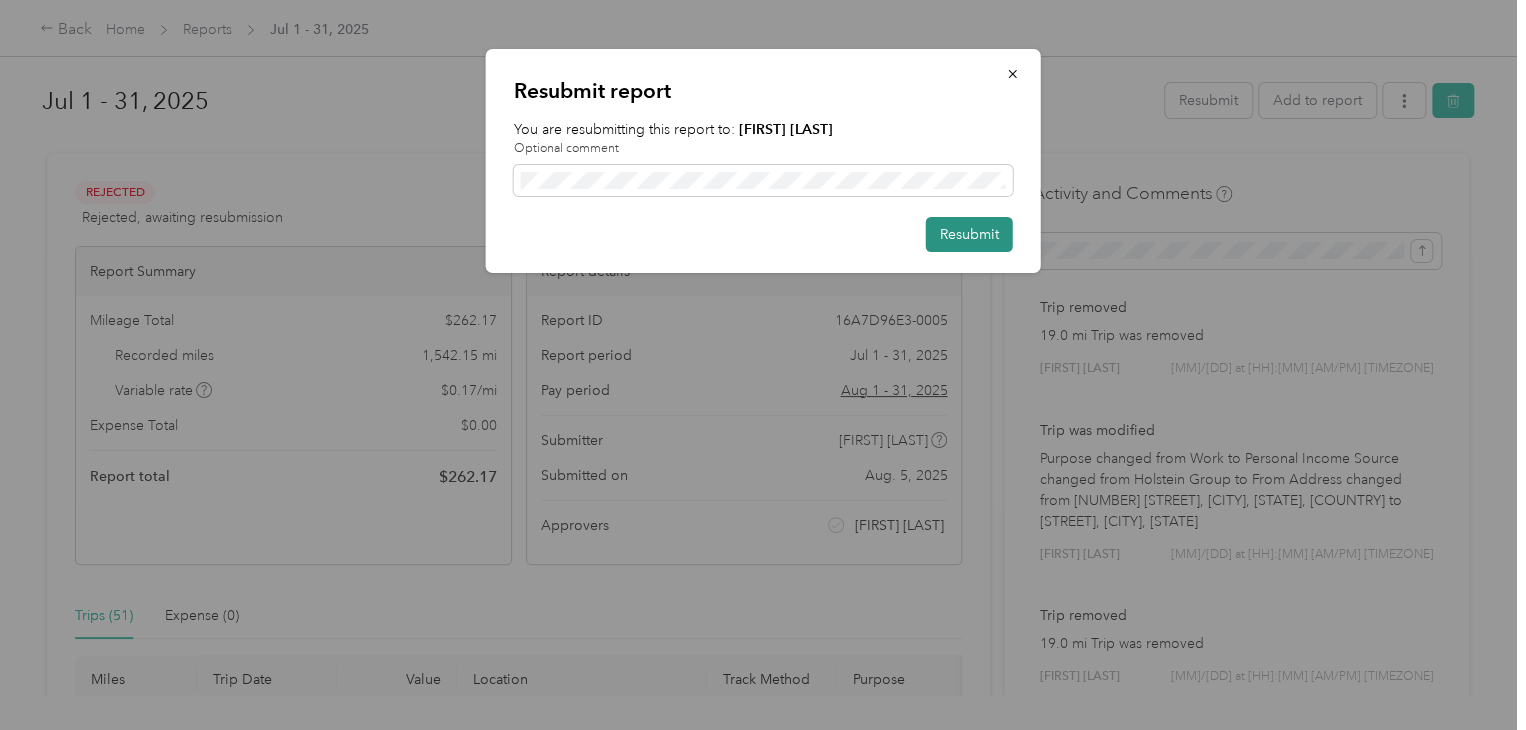 click on "Resubmit" at bounding box center [969, 234] 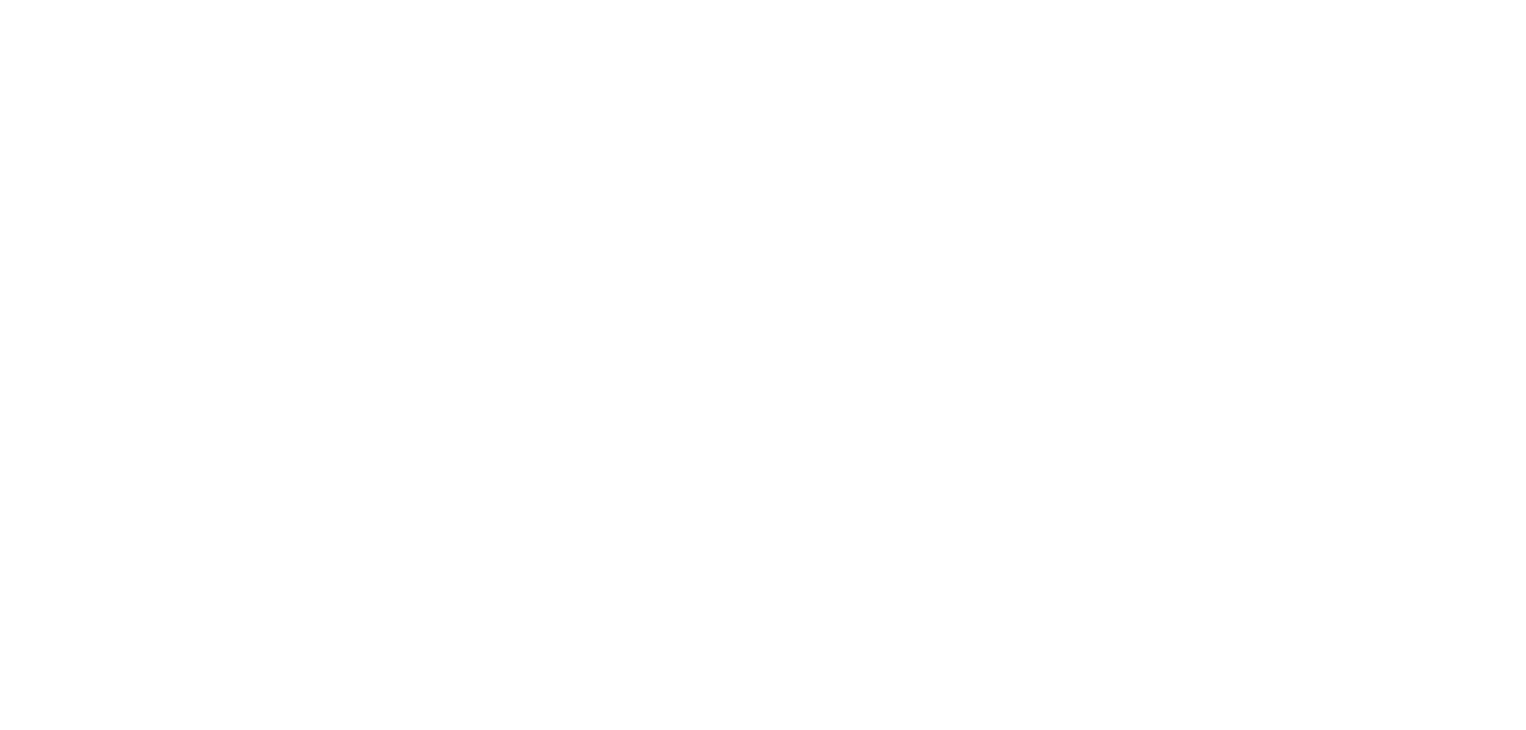 scroll, scrollTop: 0, scrollLeft: 0, axis: both 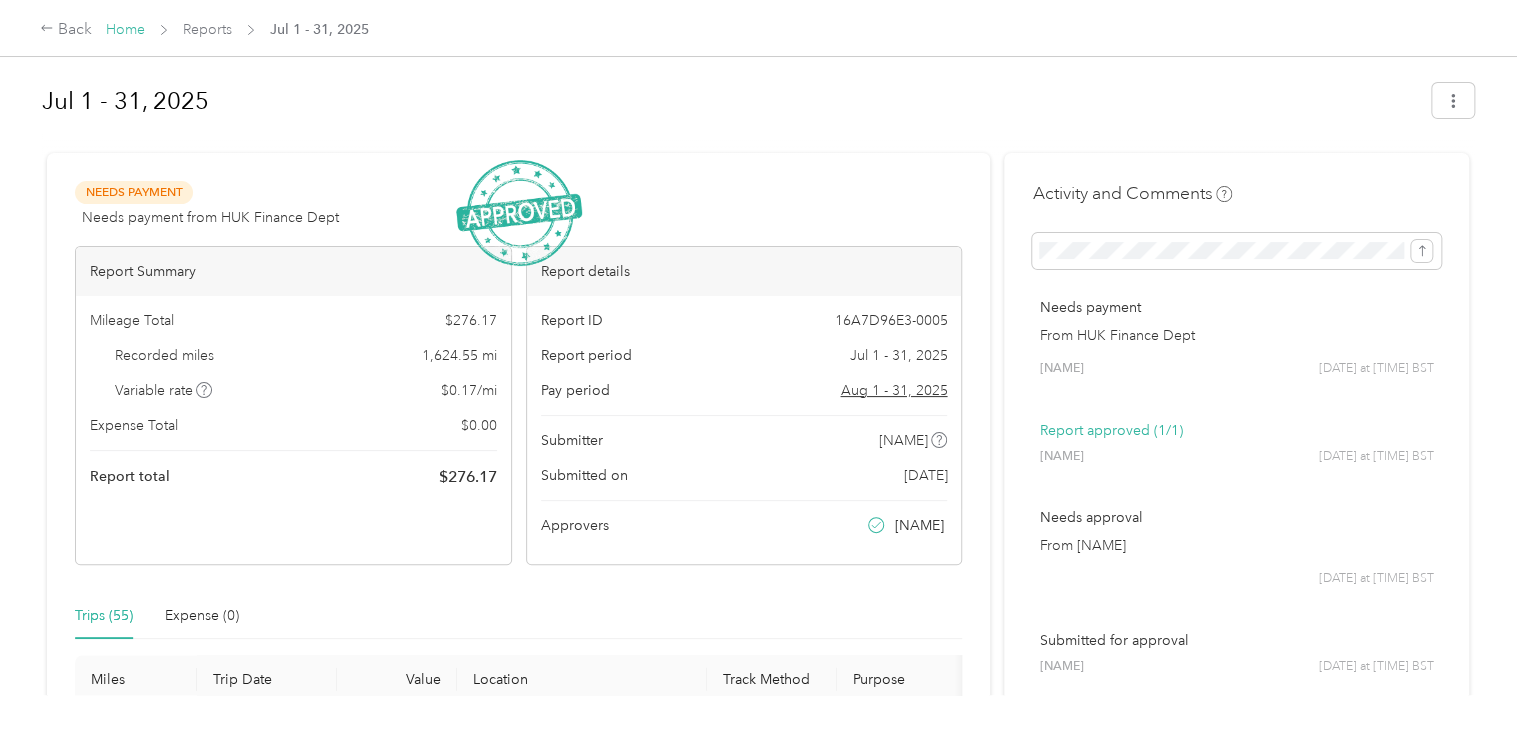 click on "Home" at bounding box center (125, 29) 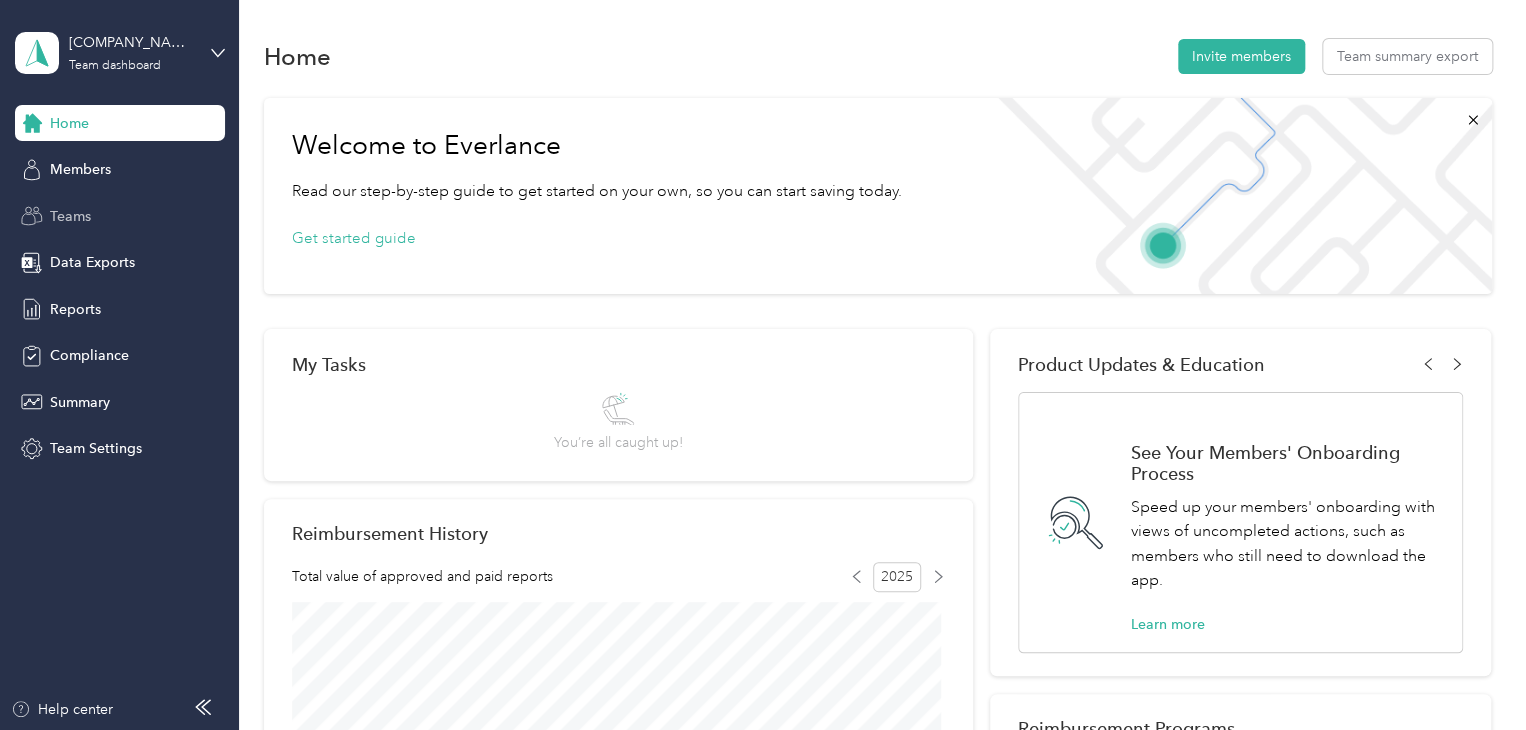 click on "Teams" at bounding box center [70, 216] 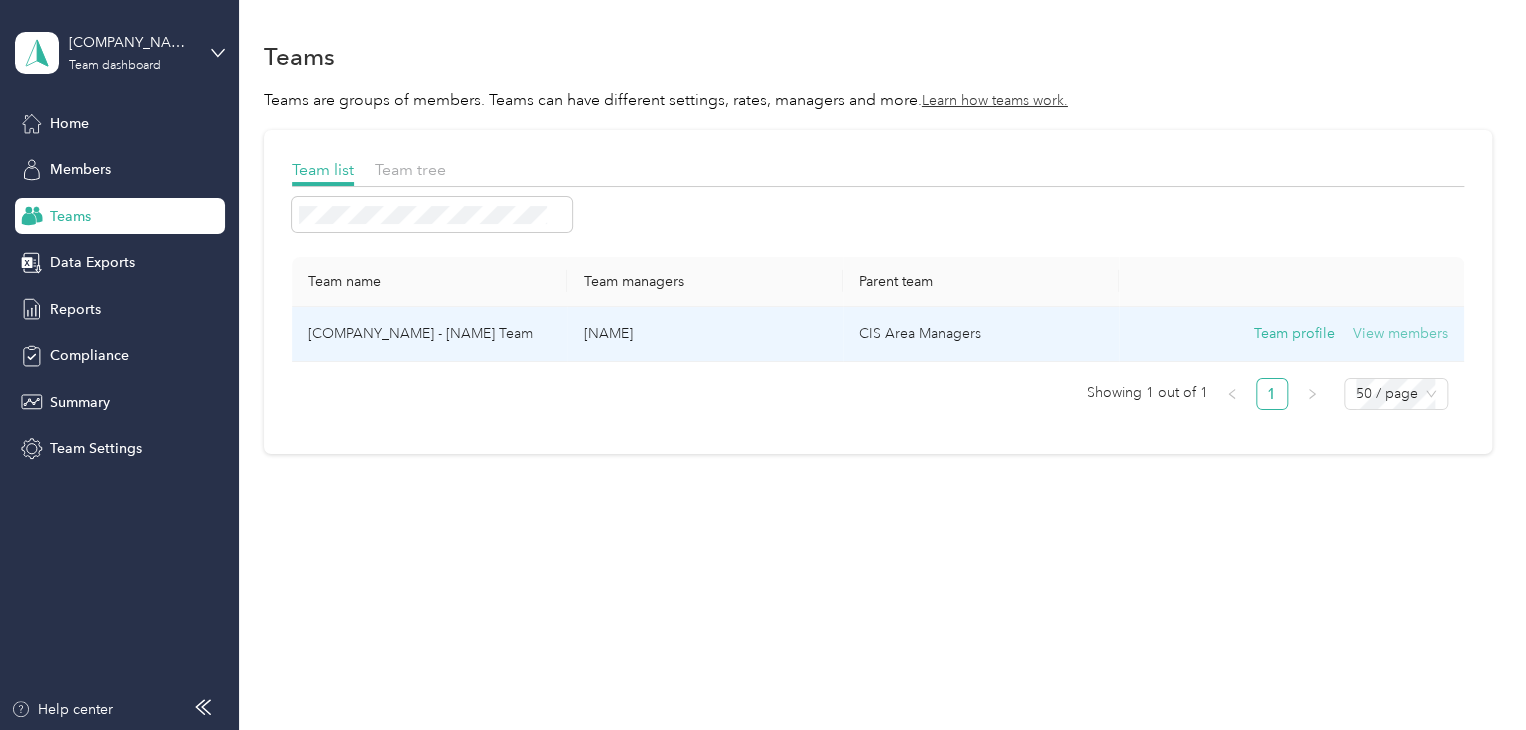 click on "View members" at bounding box center [1400, 334] 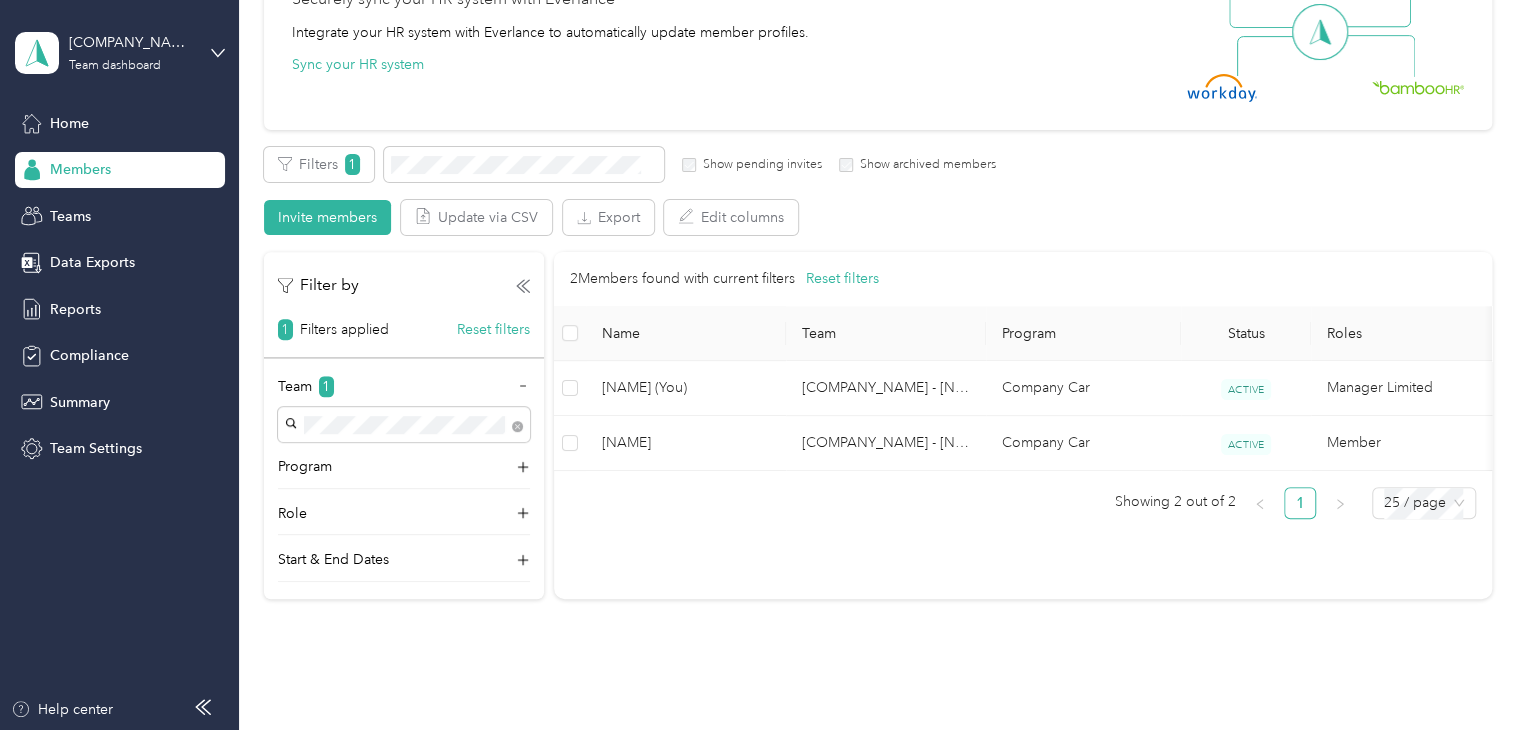 scroll, scrollTop: 319, scrollLeft: 0, axis: vertical 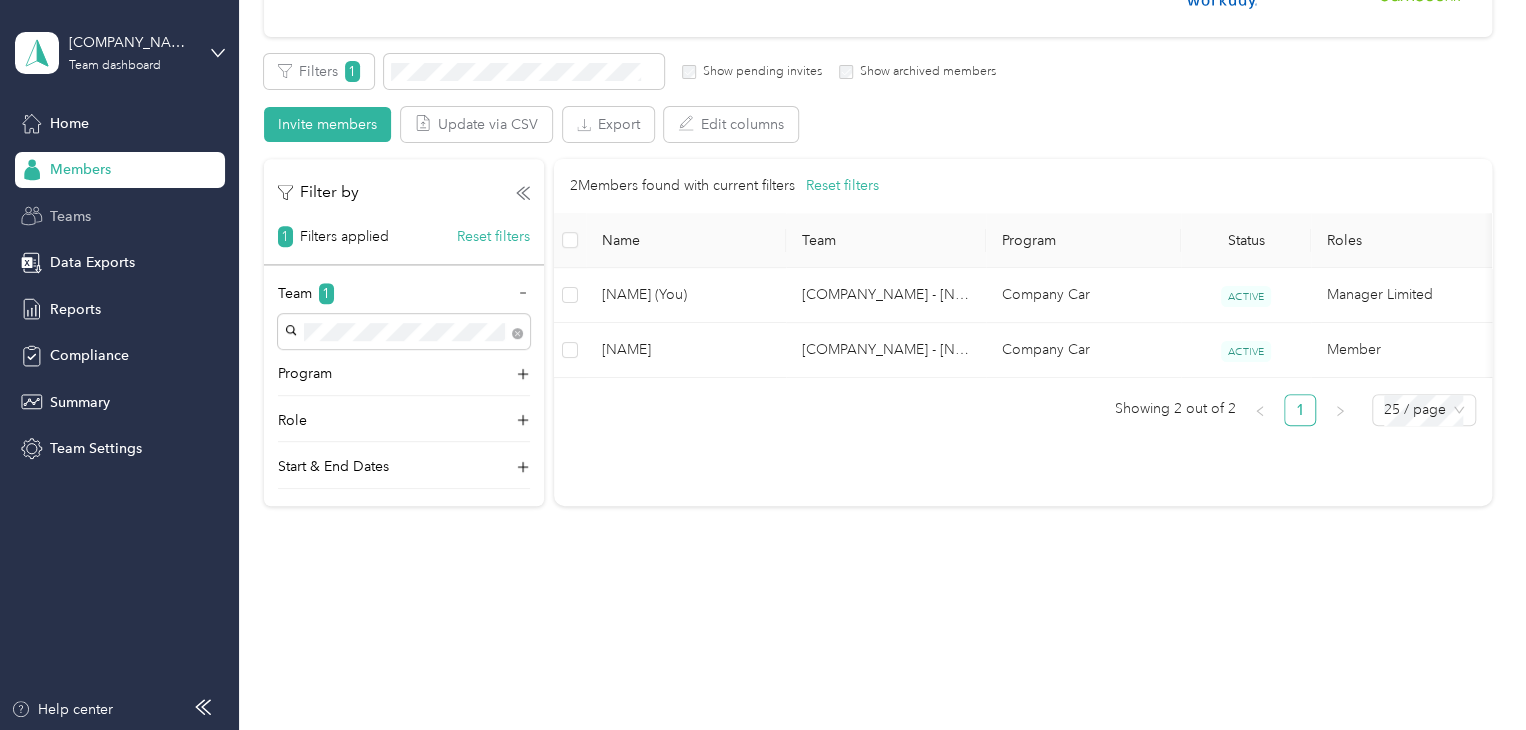 click on "Teams" at bounding box center (70, 216) 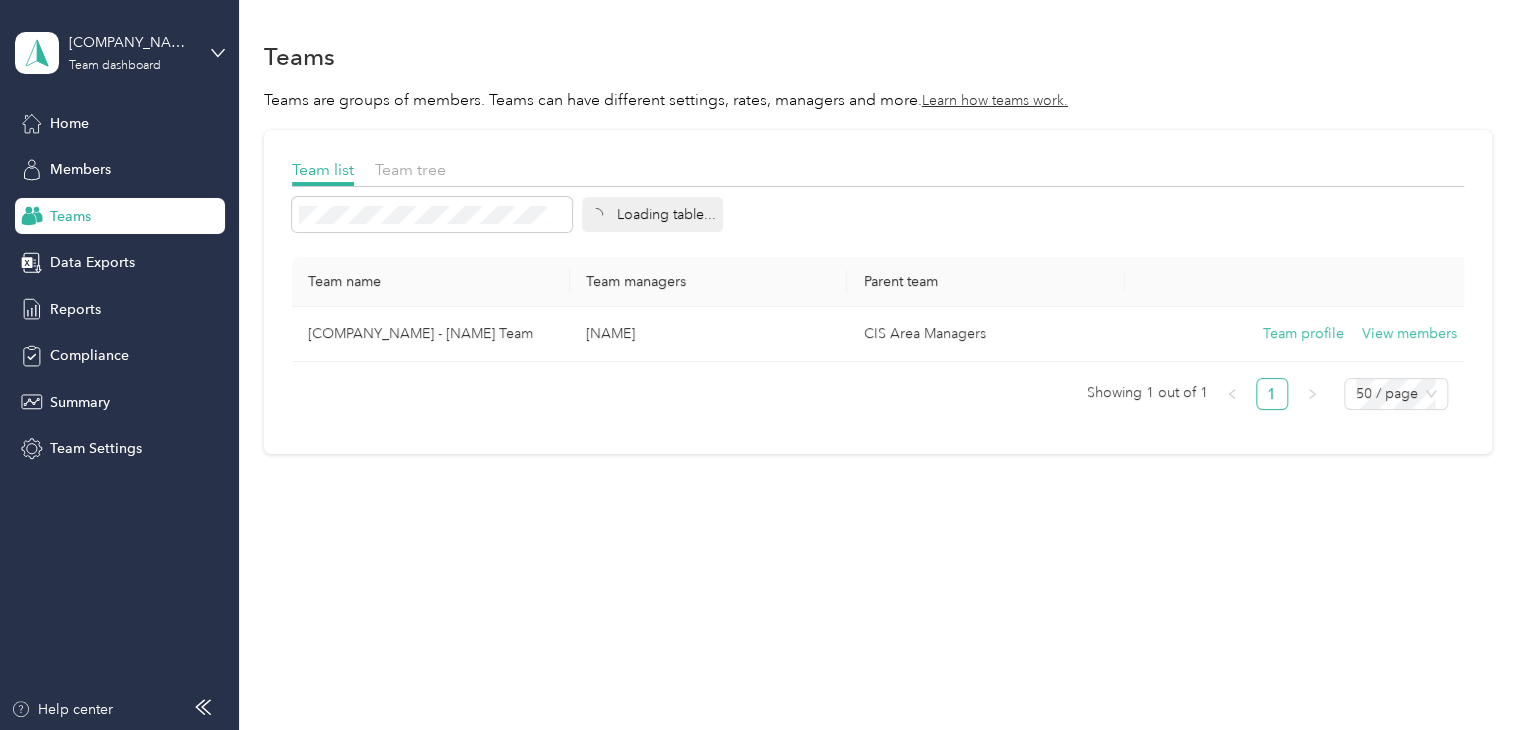 scroll, scrollTop: 0, scrollLeft: 0, axis: both 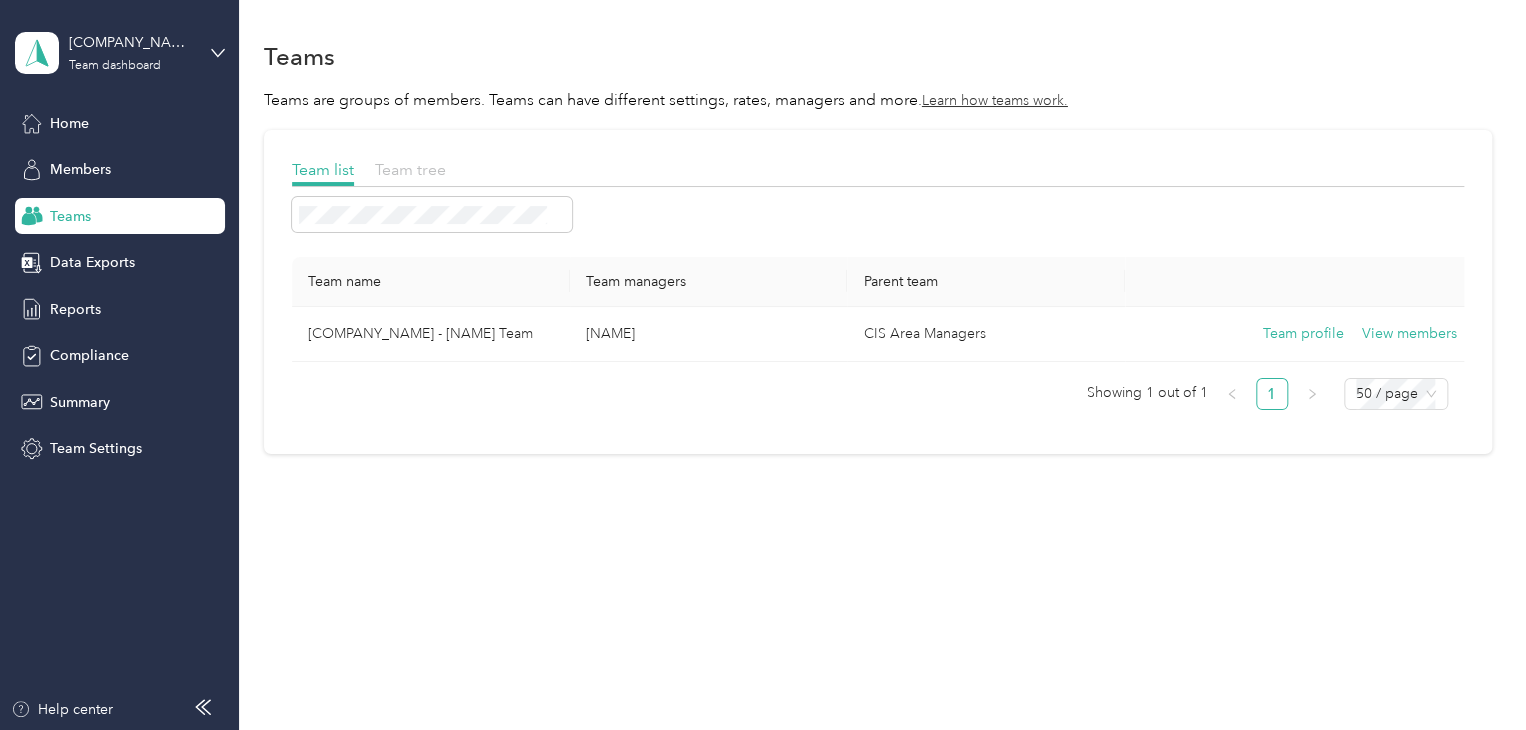 click on "Team tree" at bounding box center (410, 169) 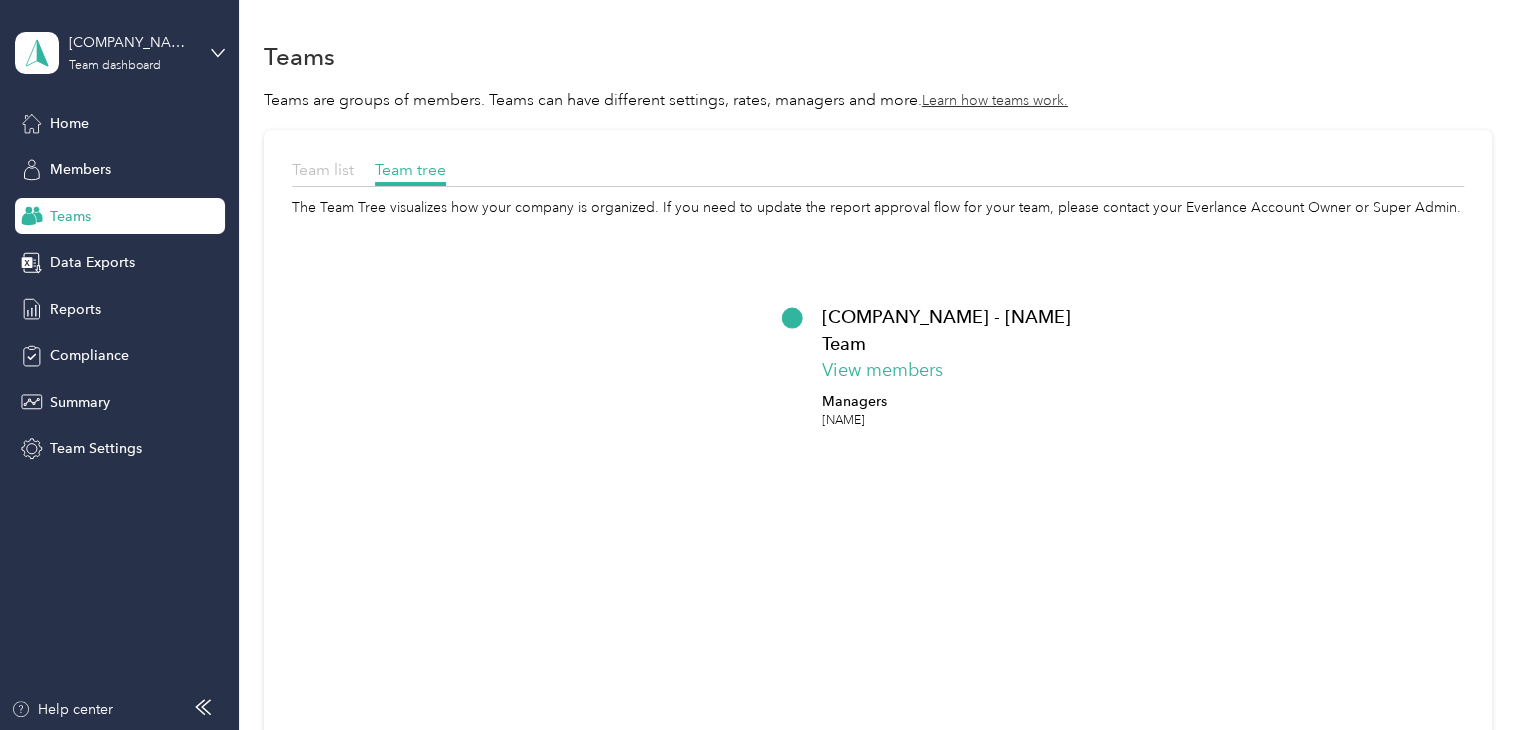 click on "Team list" at bounding box center (323, 169) 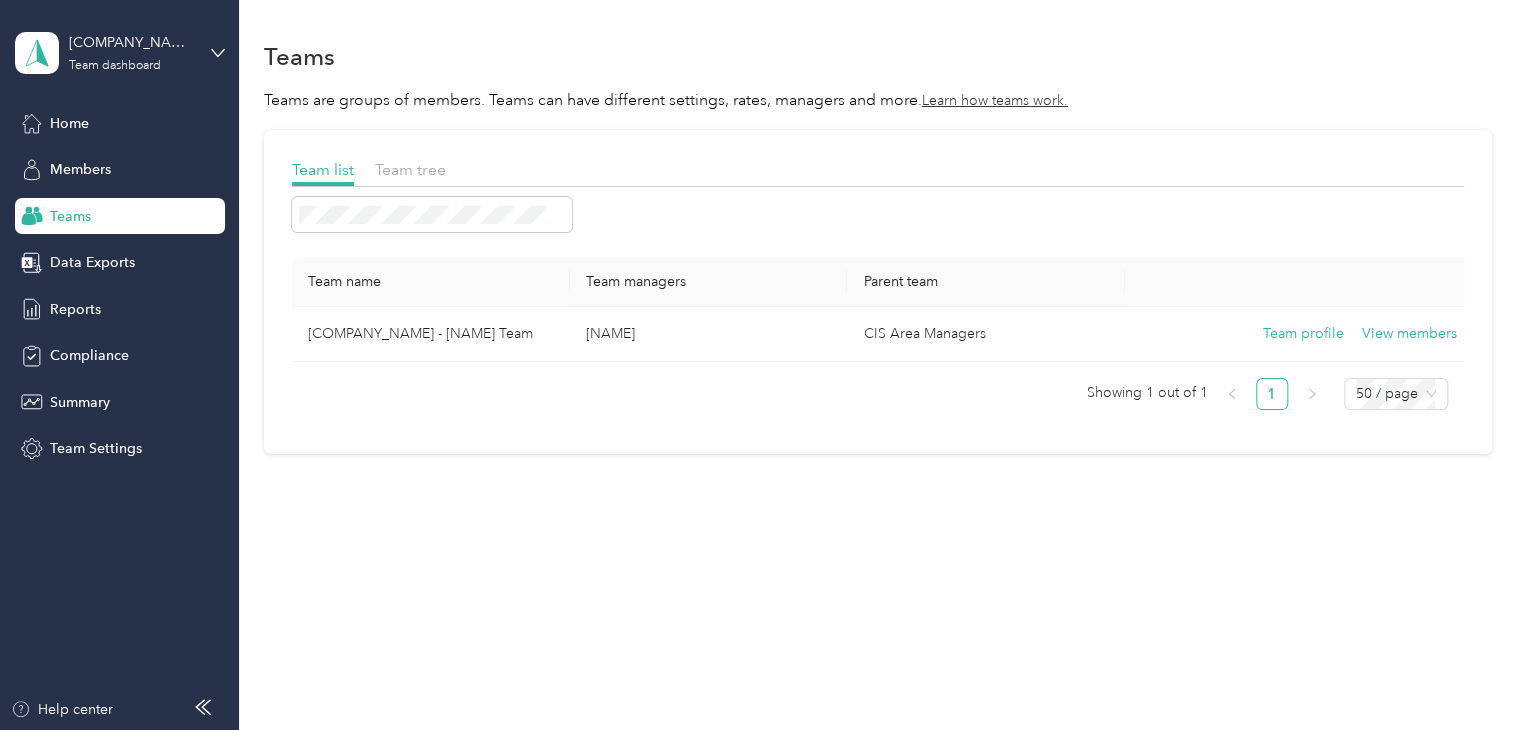 click on "Teams" at bounding box center [70, 216] 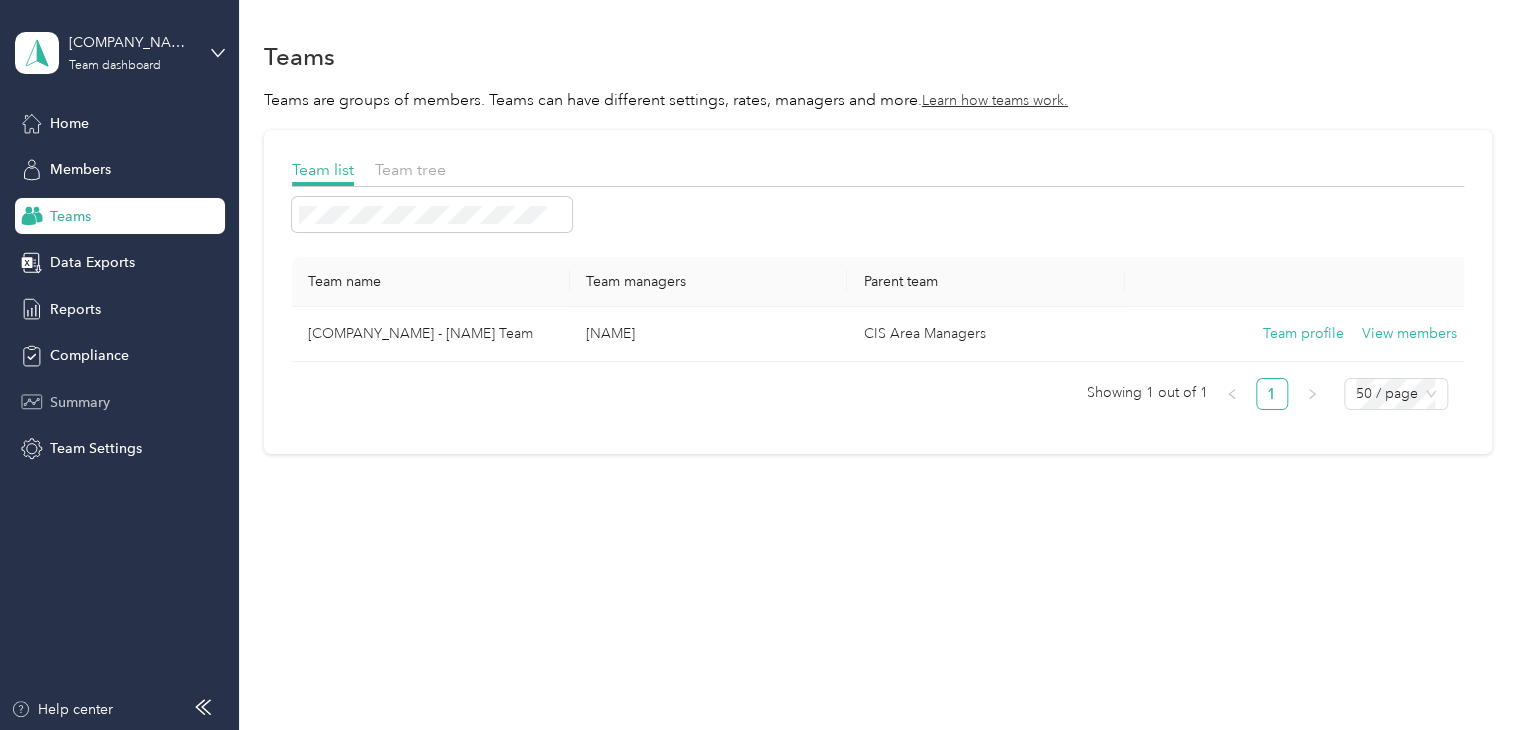 click on "Summary" at bounding box center [80, 402] 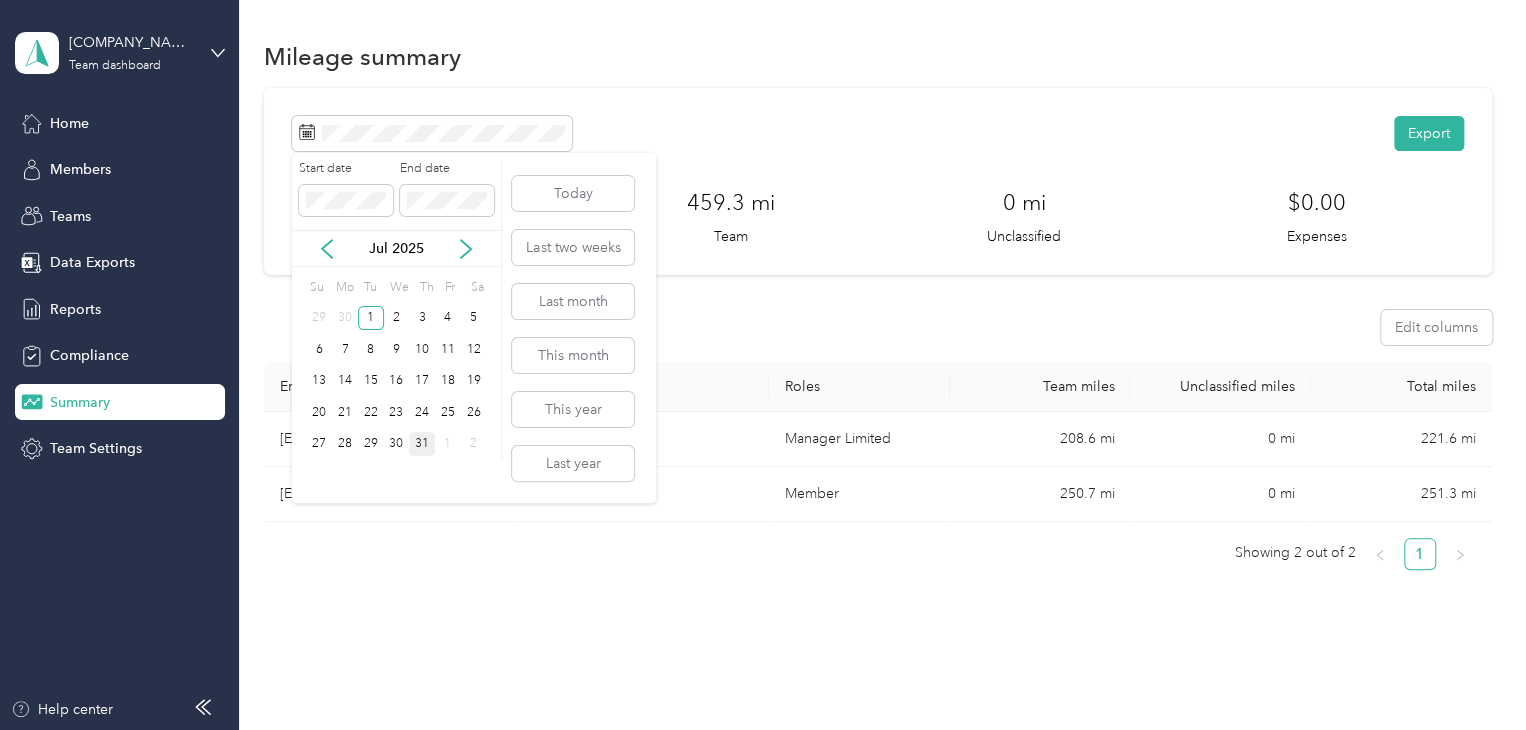 click on "31" at bounding box center (422, 444) 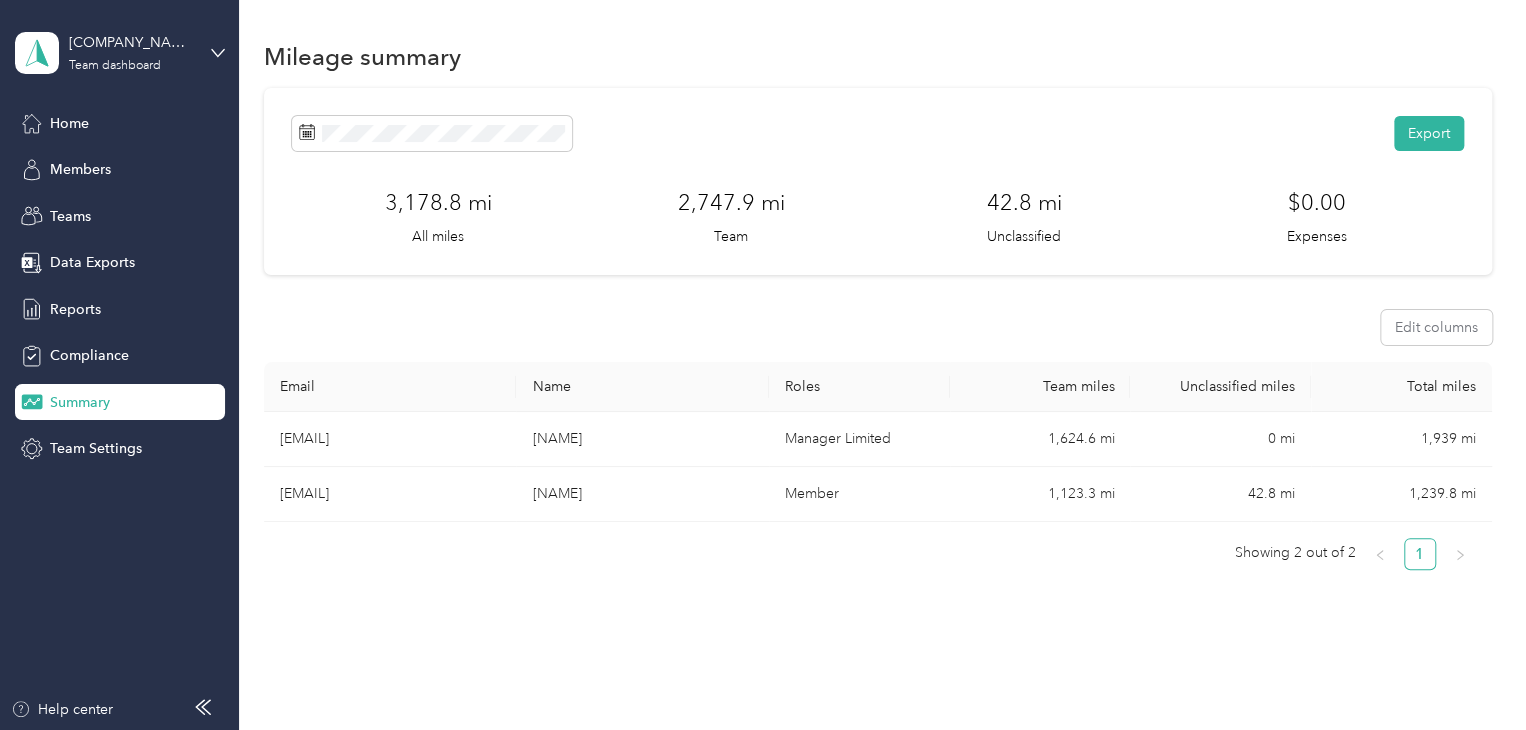 click on "42.8 mi" at bounding box center (1024, 202) 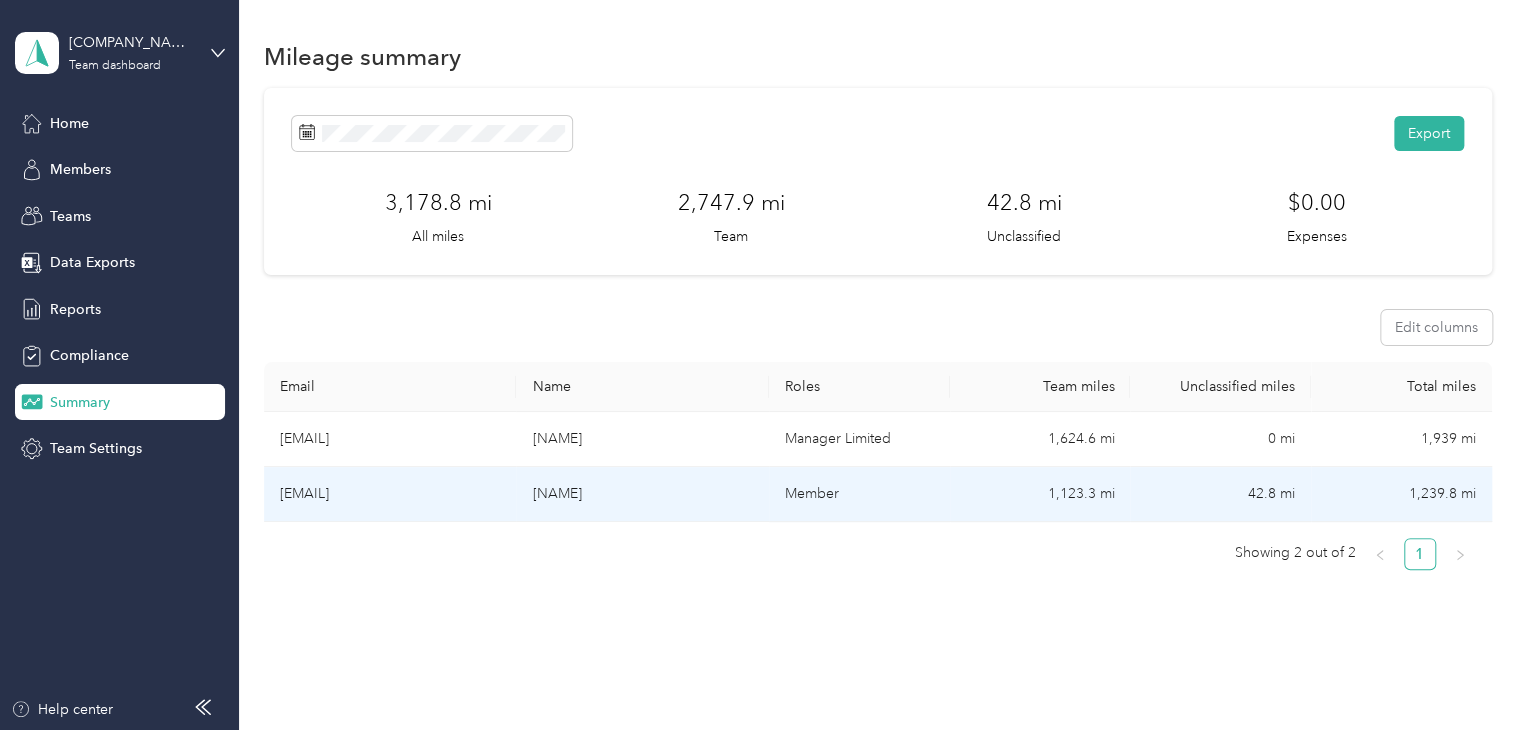 click on "[NAME]" at bounding box center (642, 494) 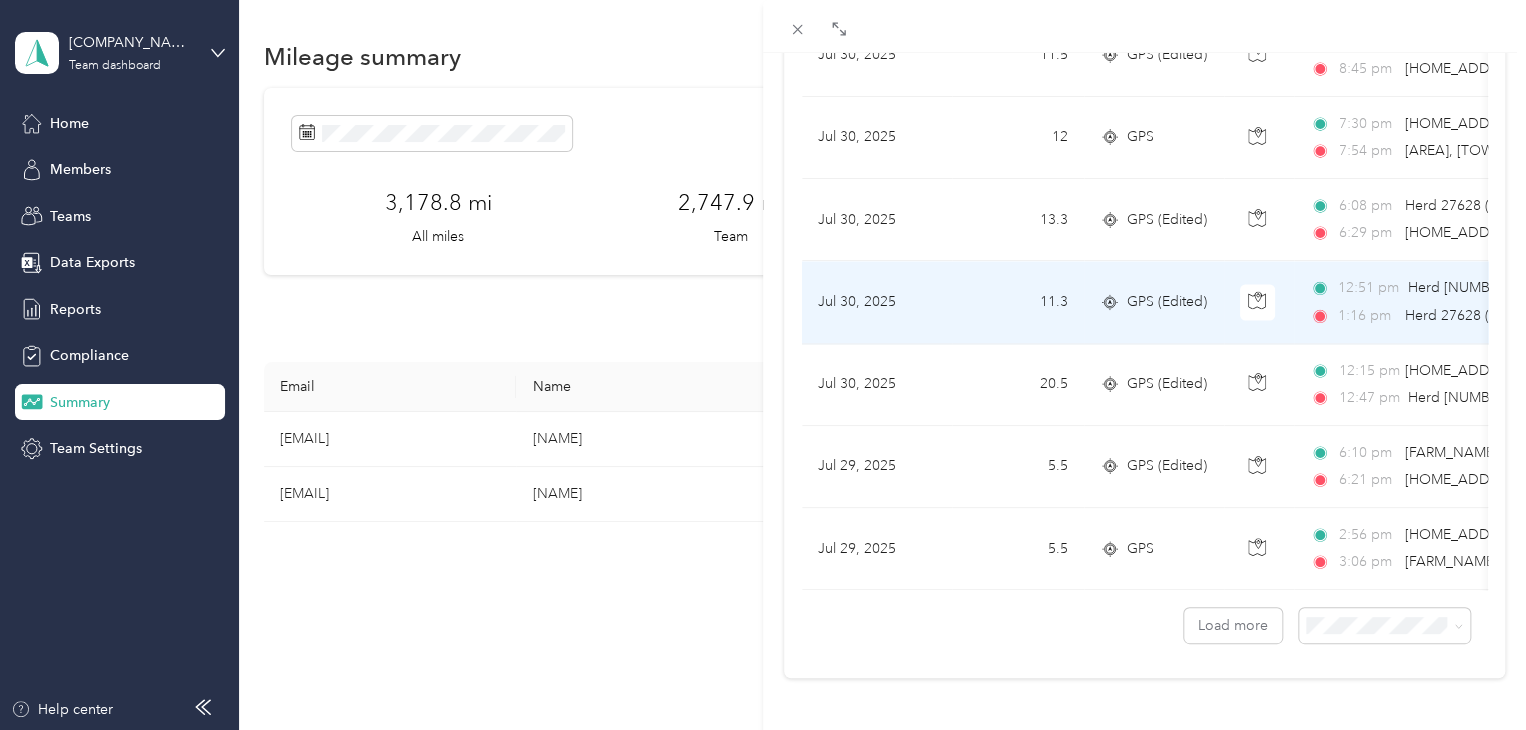 scroll, scrollTop: 1818, scrollLeft: 0, axis: vertical 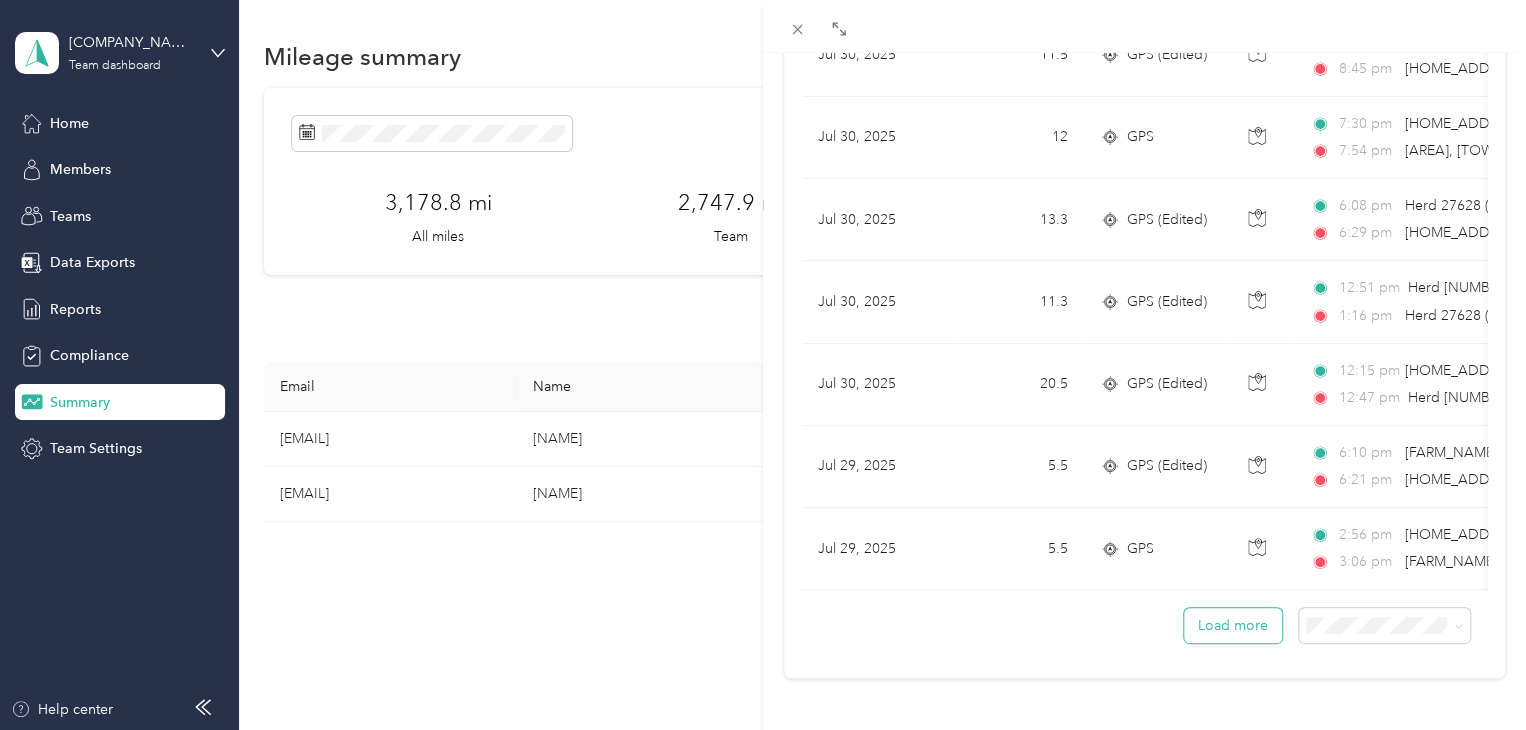 click on "Load more" at bounding box center [1233, 625] 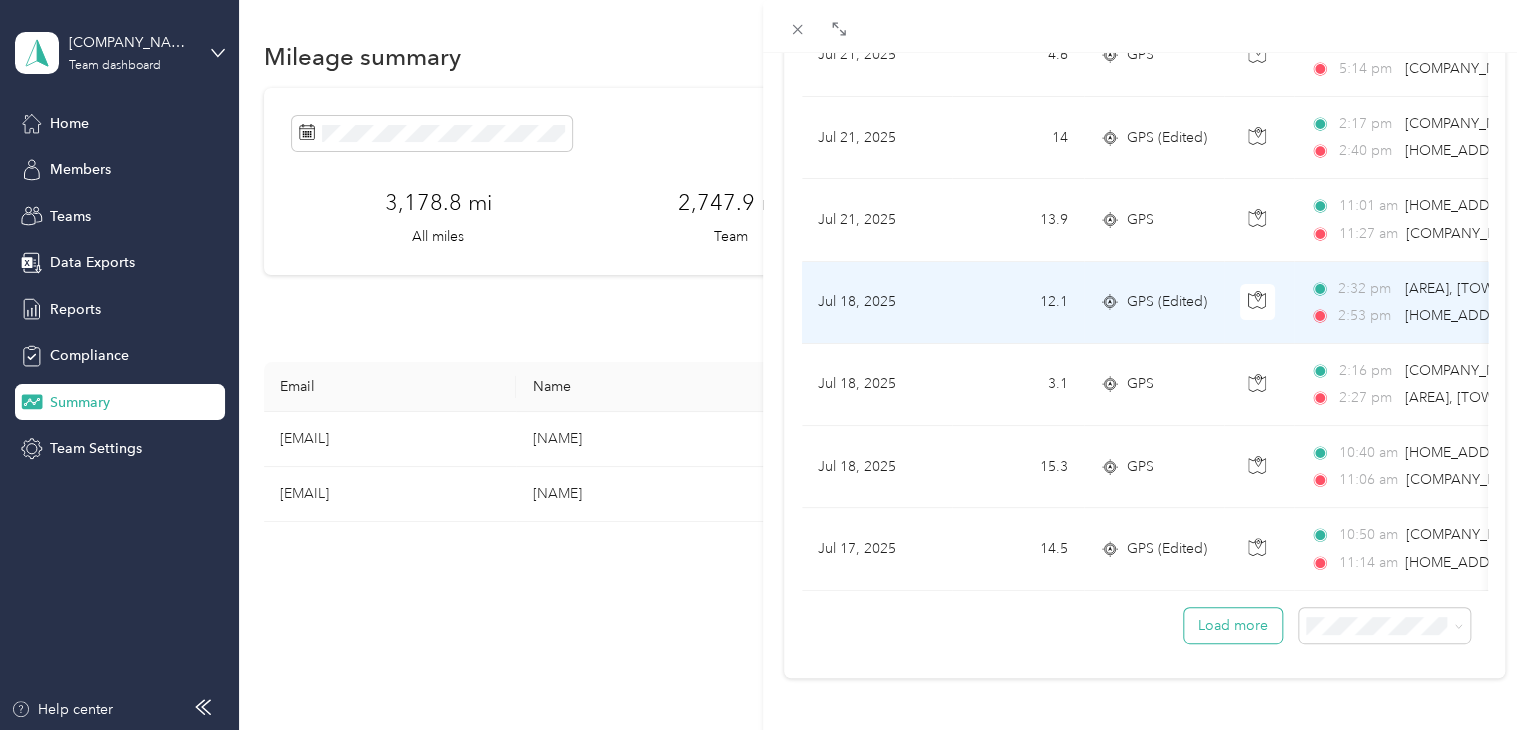 scroll, scrollTop: 3869, scrollLeft: 0, axis: vertical 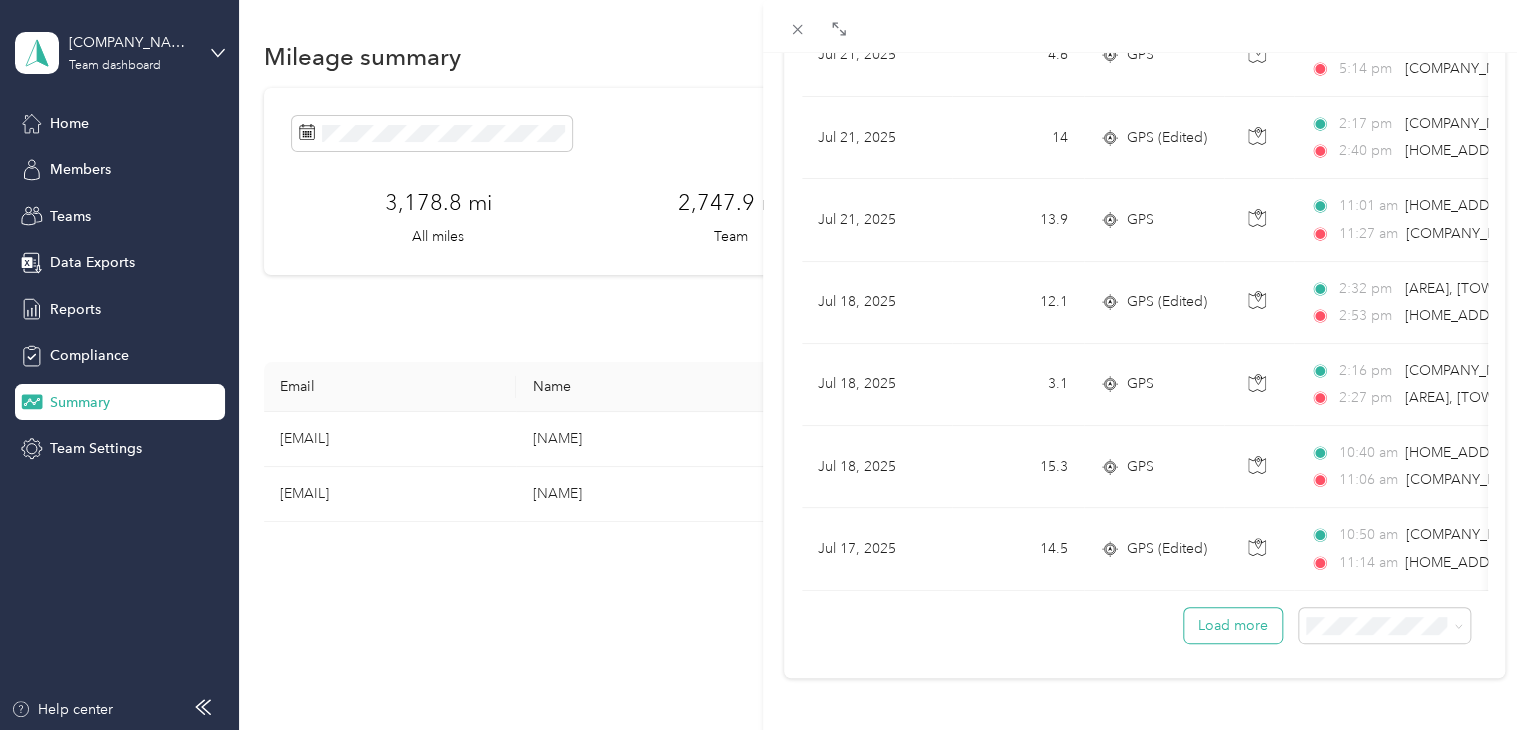 click on "Load more" at bounding box center [1233, 625] 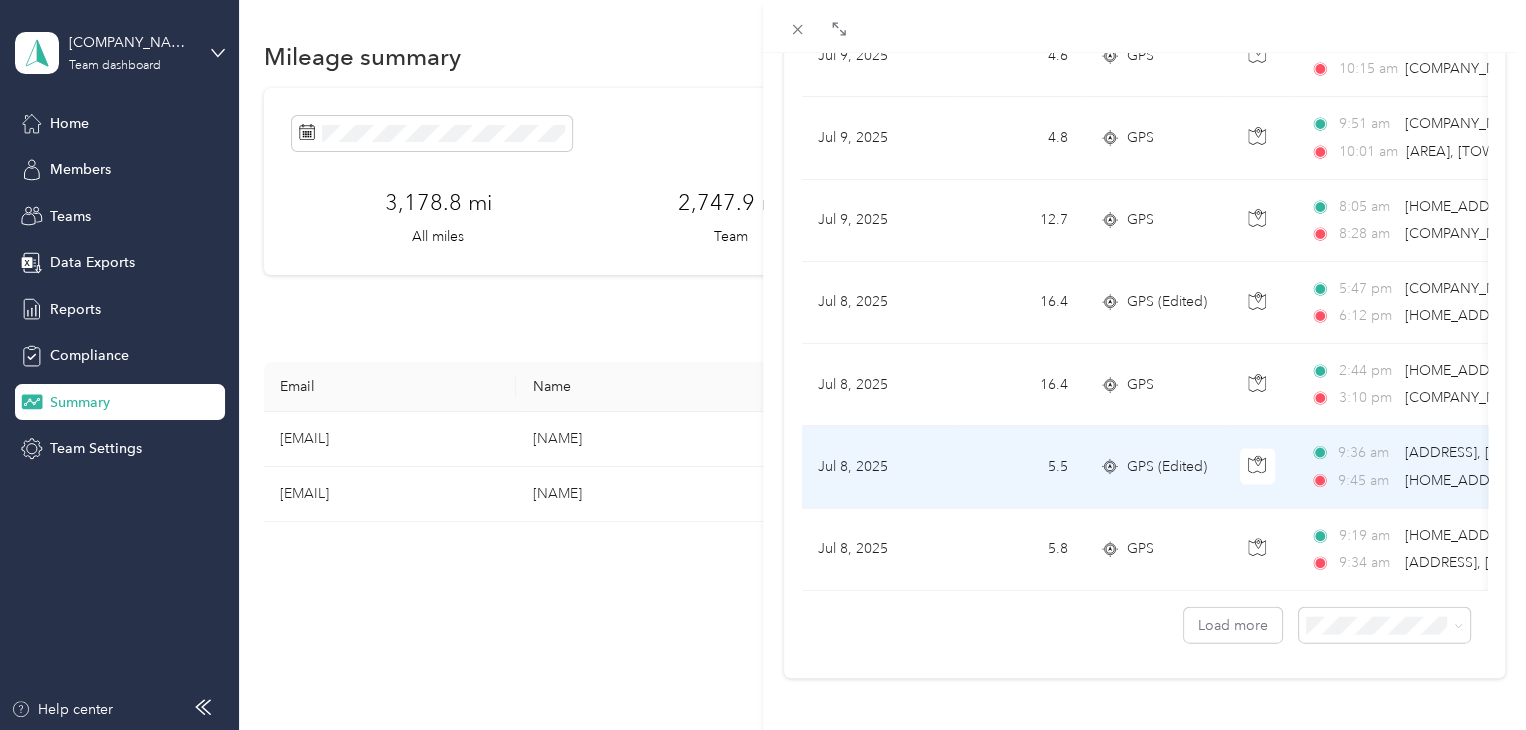 scroll, scrollTop: 5920, scrollLeft: 0, axis: vertical 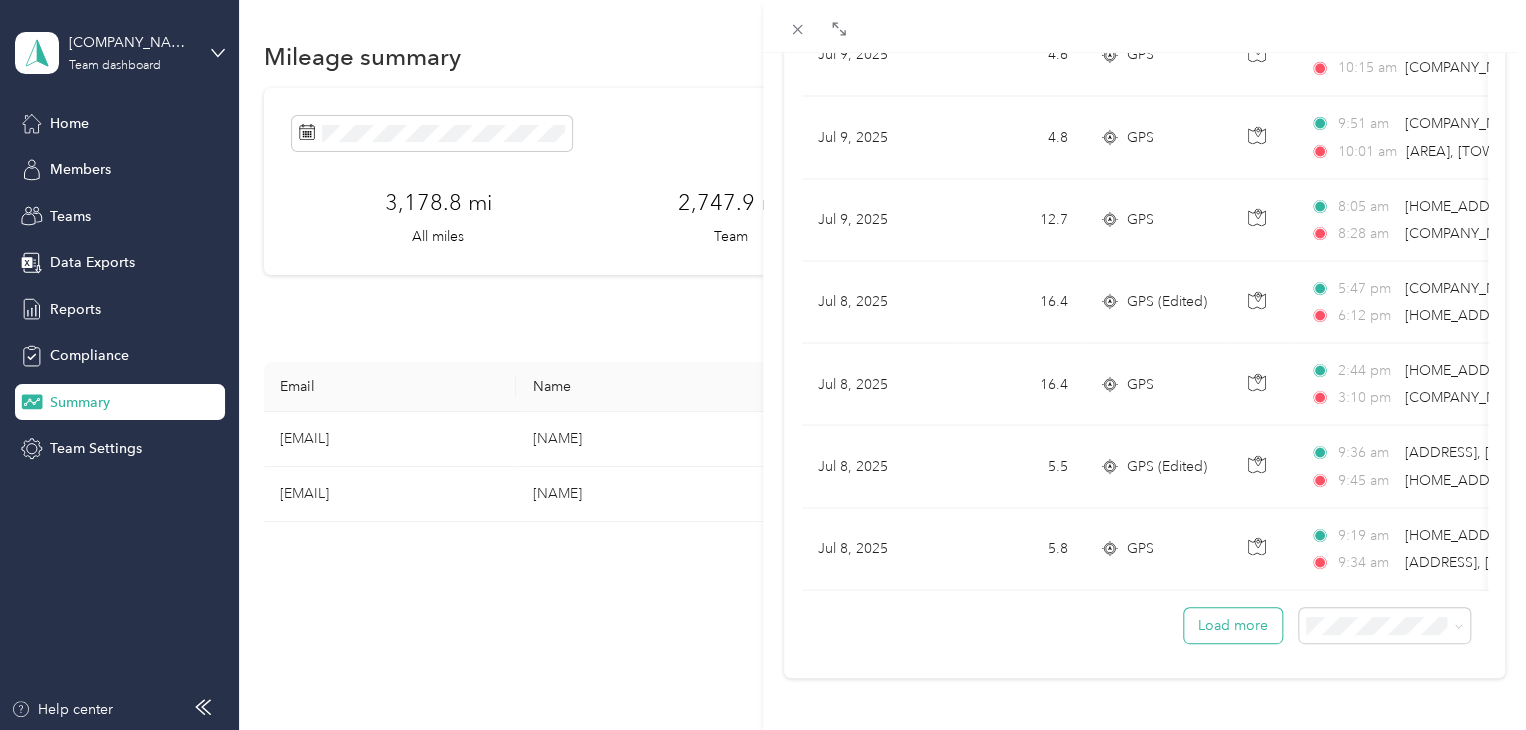 click on "Load more" at bounding box center [1233, 625] 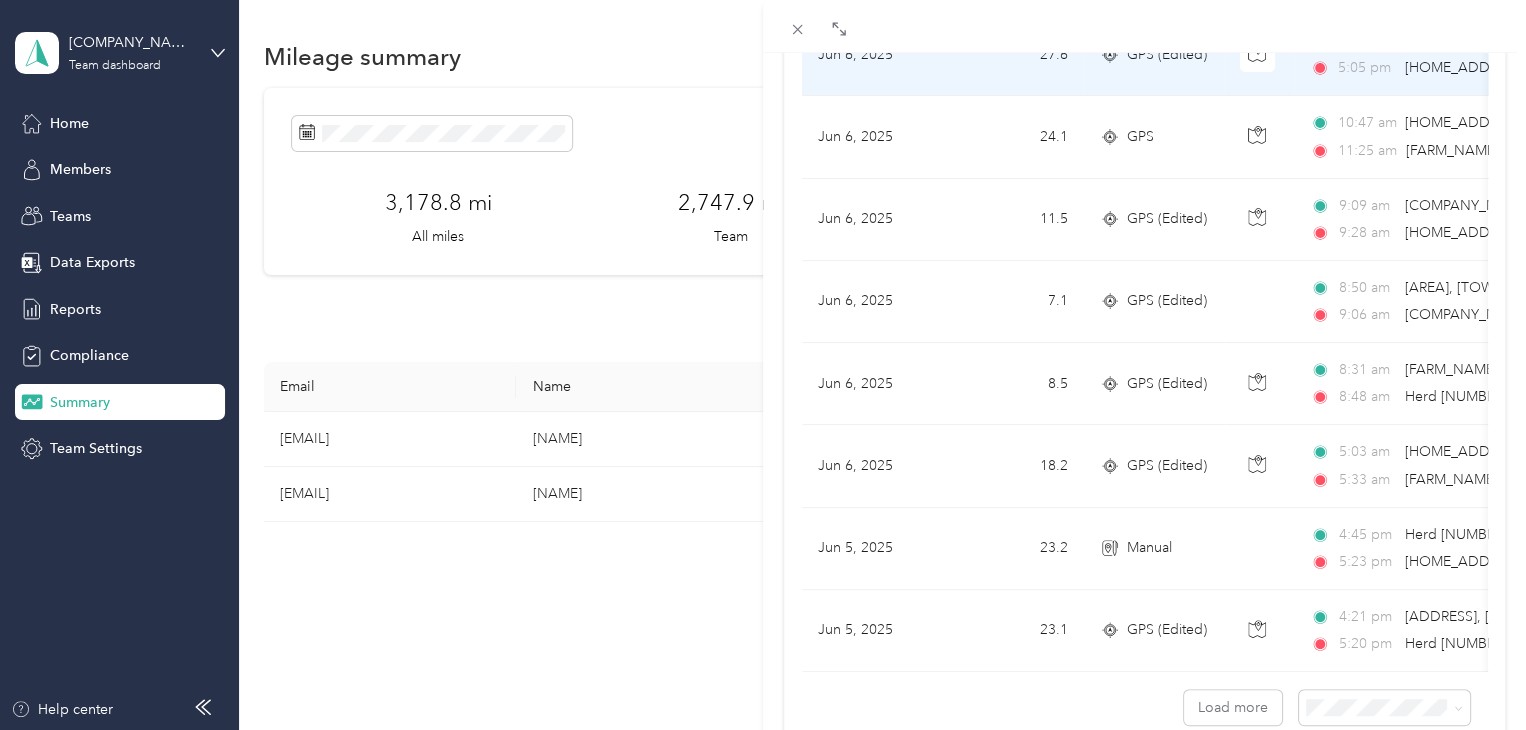 scroll, scrollTop: 7920, scrollLeft: 0, axis: vertical 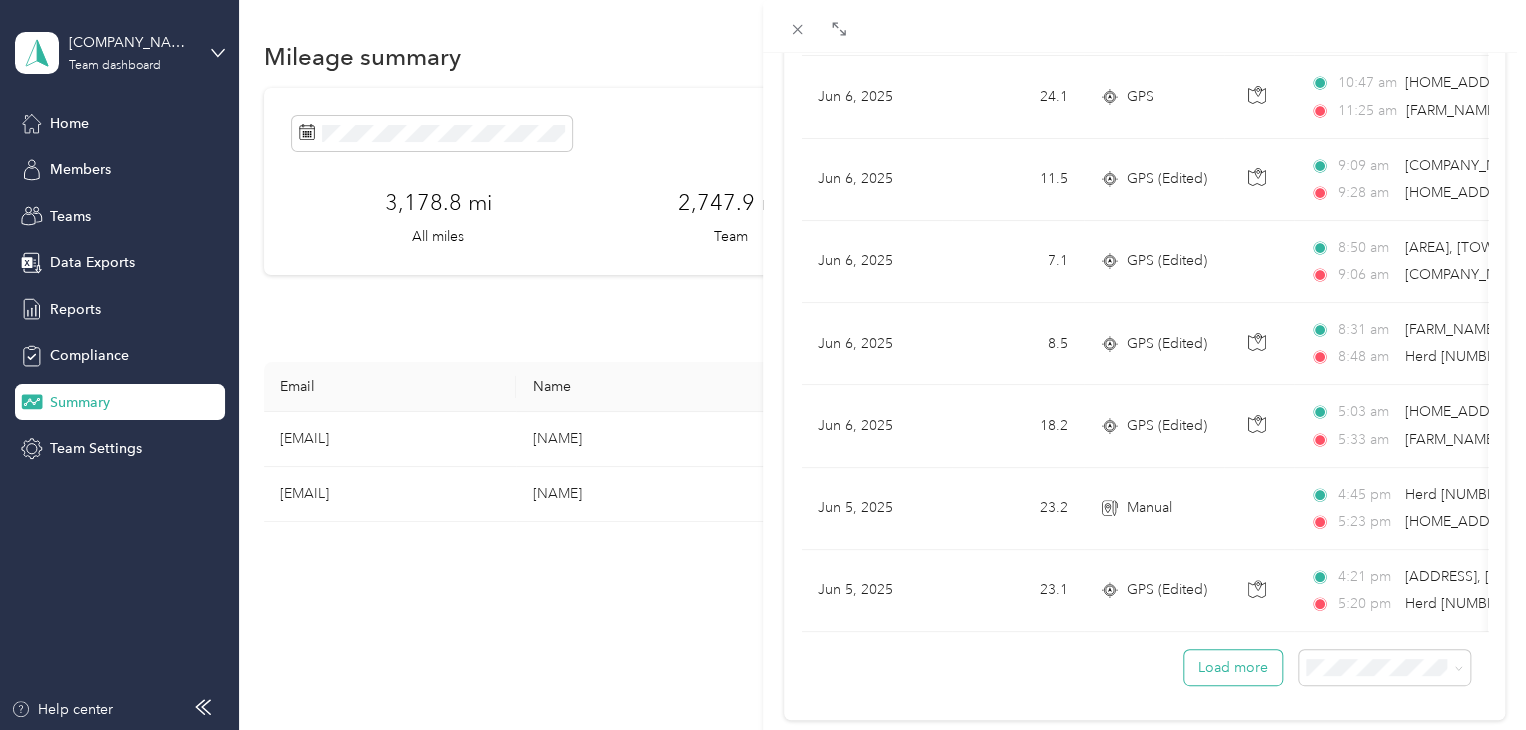 click on "Load more" at bounding box center (1233, 667) 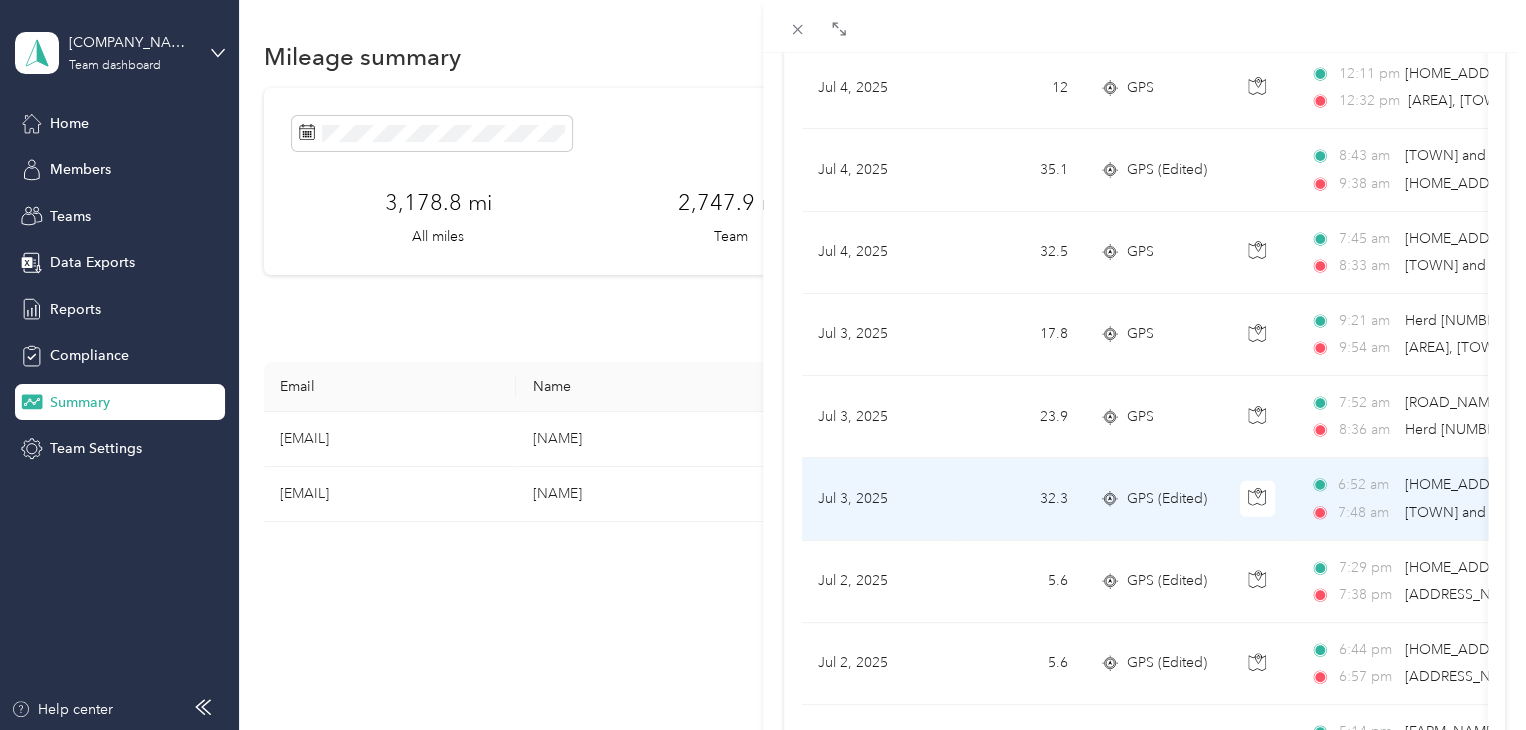 scroll, scrollTop: 6895, scrollLeft: 0, axis: vertical 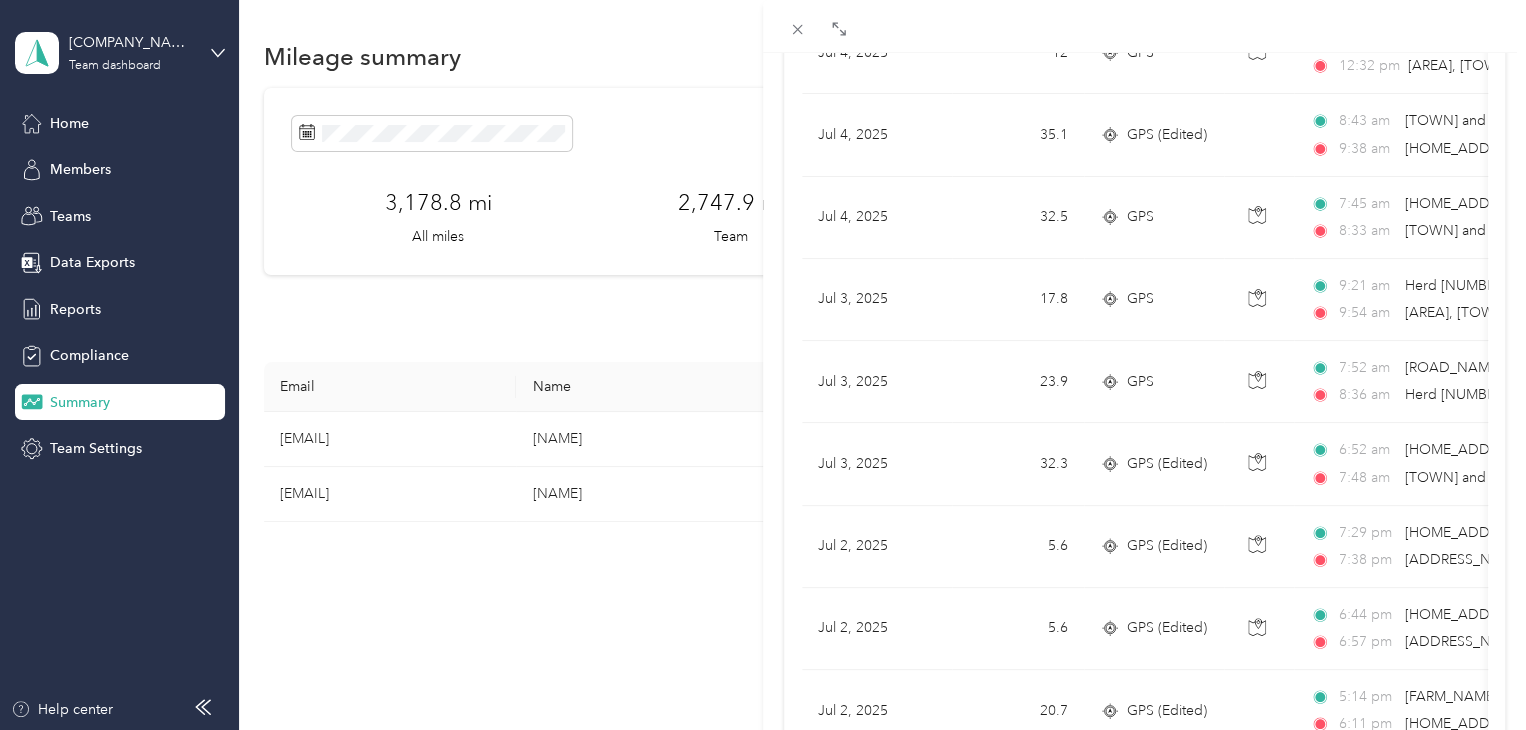 click on "[NAME] Trips Expenses Reports Member info Program Rates Work hours Trips Date Mileage (mi) Track Method Map Locations Mileage value Purpose               [DATE] [MILEAGE] GPS (Edited) [TIME] Herd [NUMBER] ([AREA], [TOWN], [REGION]) [TIME] [HOME_ADDRESS] ([ADDRESS], [TOWN], [REGION], [TOWN], [REGION]) [CURRENCY] [INCOME_SOURCE] [DATE] [MILEAGE] GPS (Edited) [TIME] Herd [NUMBER] ([AREA], [TOWN], [REGION]) [TIME] Herd [NUMBER] ([AREA], [TOWN], [REGION]) [CURRENCY] [INCOME_SOURCE] [DATE] [MILEAGE] GPS (Edited) [TIME] [HOME_ADDRESS] ([ADDRESS], [TOWN], [REGION], [TOWN], [REGION]) [TIME] Herd [NUMBER] ([AREA], [TOWN], [REGION]) [CURRENCY] [INCOME_SOURCE] [DATE] [MILEAGE] GPS (Edited) [TIME] Herd [NUMBER] ([AREA], [TOWN], [REGION]) [TIME] [HOME_ADDRESS] ([ADDRESS], [TOWN], [REGION], [TOWN], [REGION]) [CURRENCY] [INCOME_SOURCE] [DATE] [MILEAGE] GPS (Edited) [TIME] [TIME] [CURRENCY]" at bounding box center (763, 365) 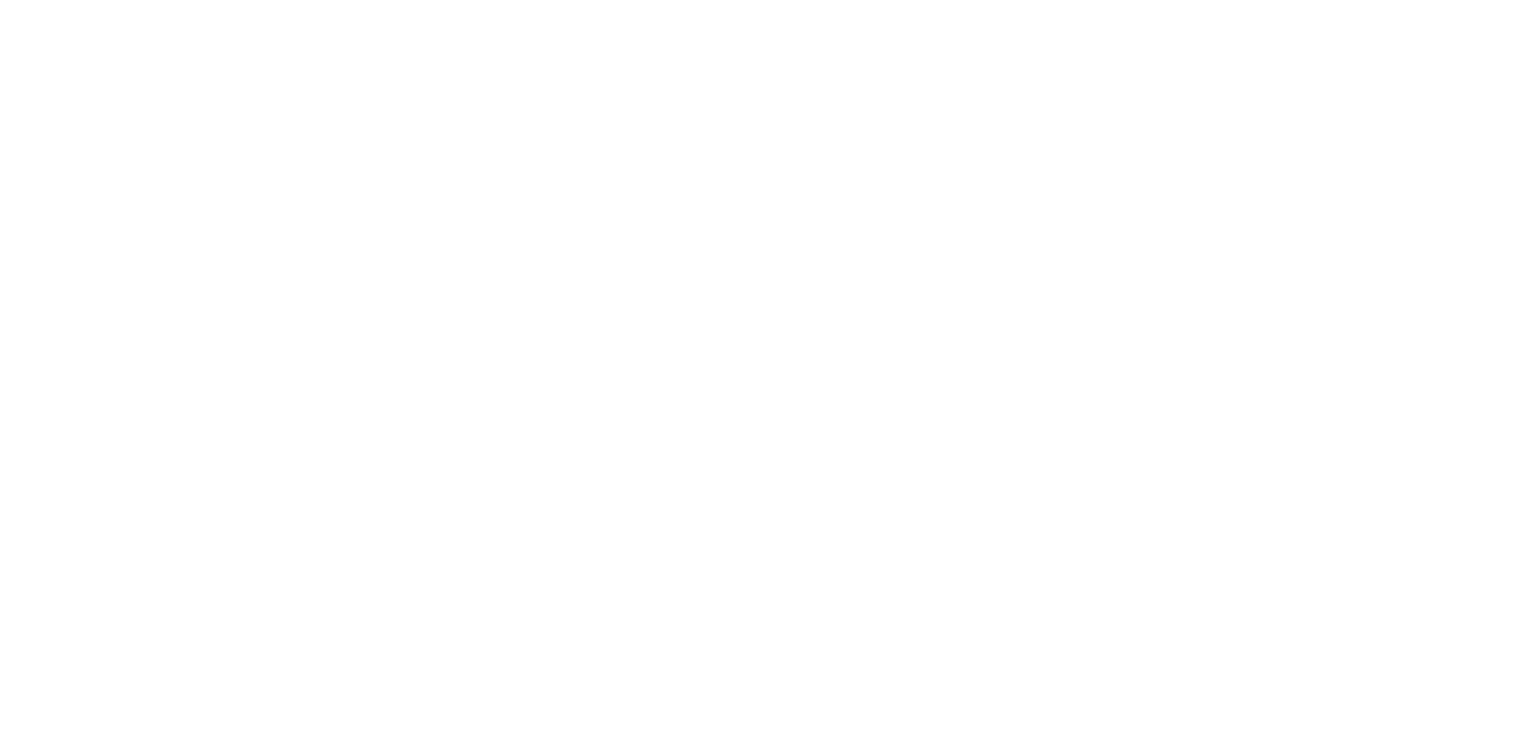 scroll, scrollTop: 0, scrollLeft: 0, axis: both 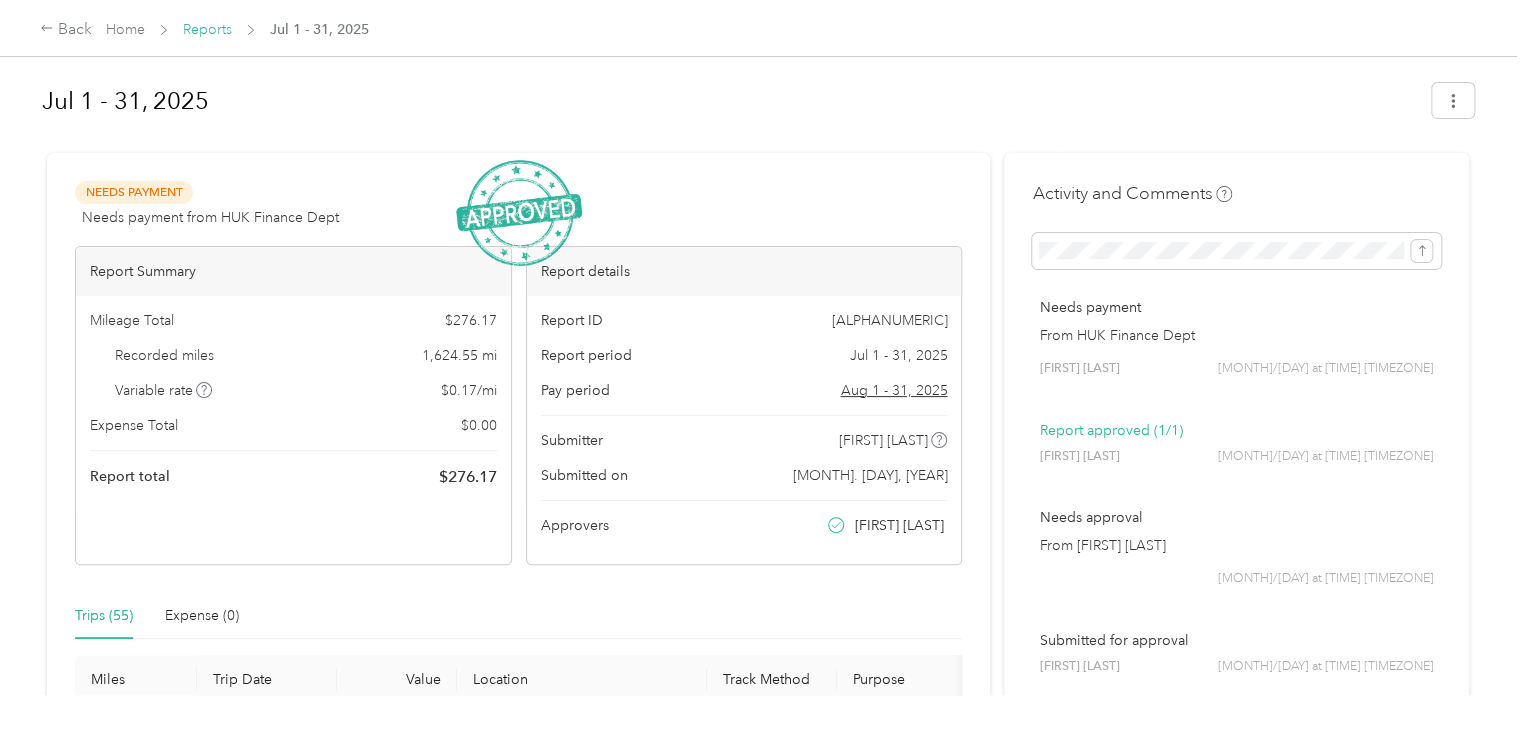 click on "Reports" at bounding box center [207, 29] 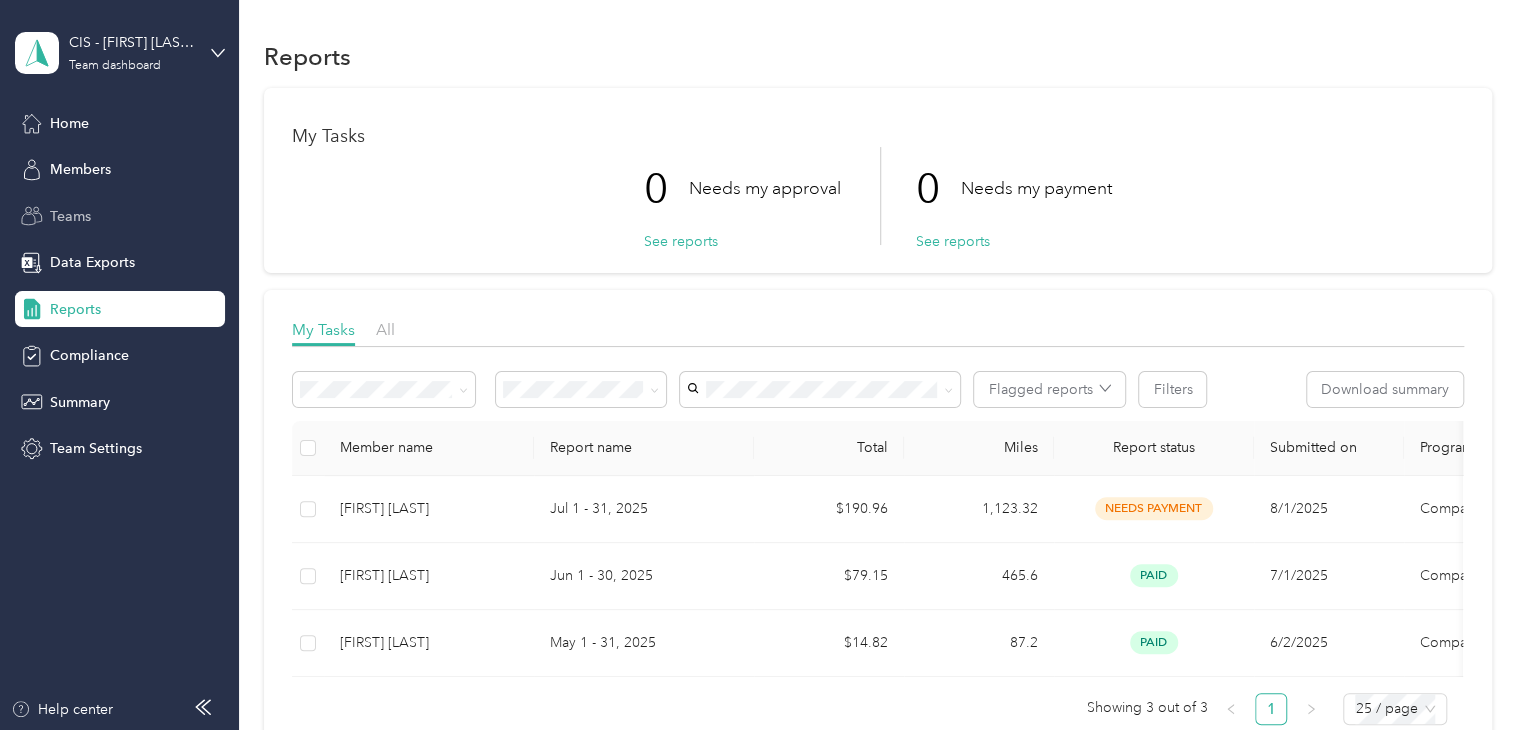click on "Teams" at bounding box center [70, 216] 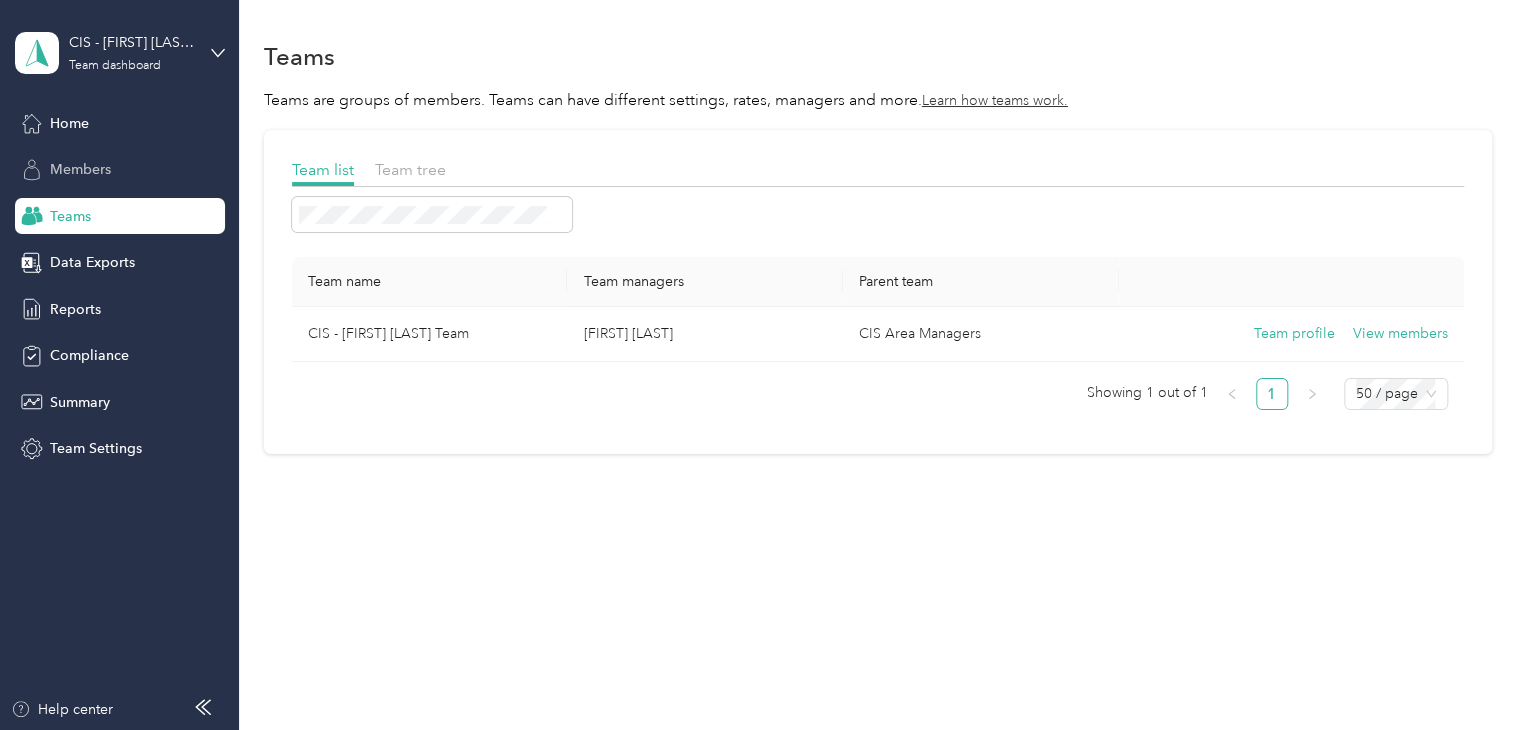 click on "Members" at bounding box center (80, 169) 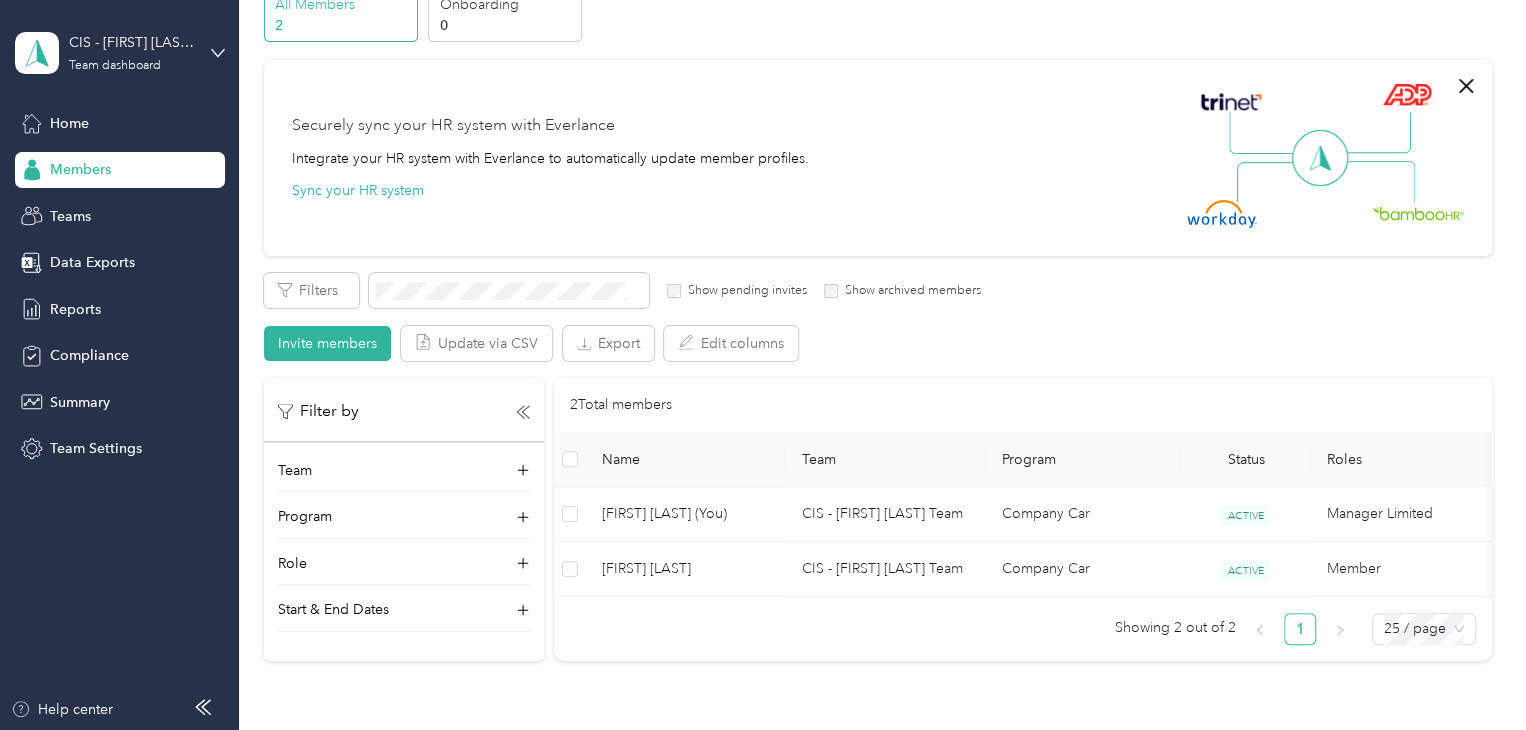 scroll, scrollTop: 200, scrollLeft: 0, axis: vertical 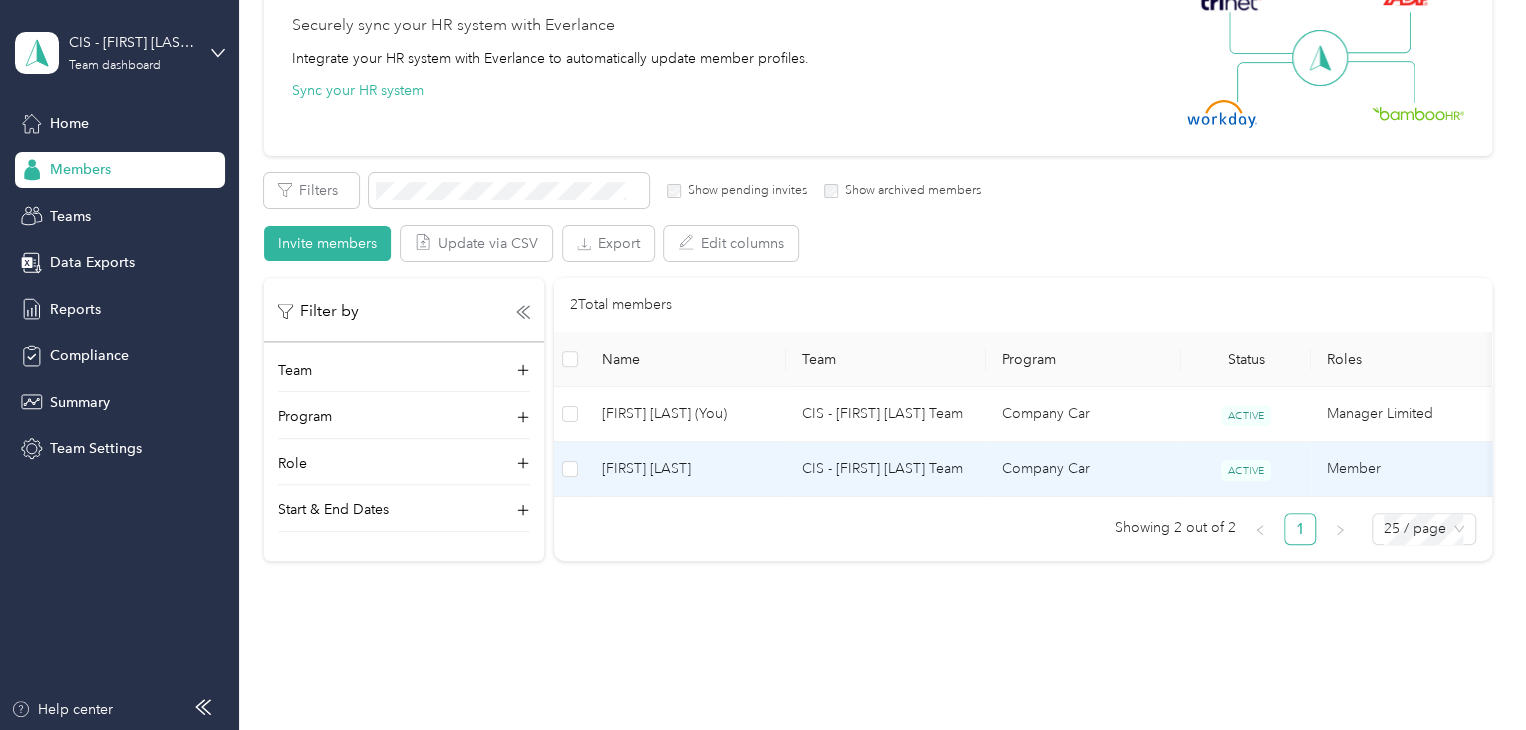 click on "[COMPANY_NAME] - [NAME] Team" at bounding box center (886, 469) 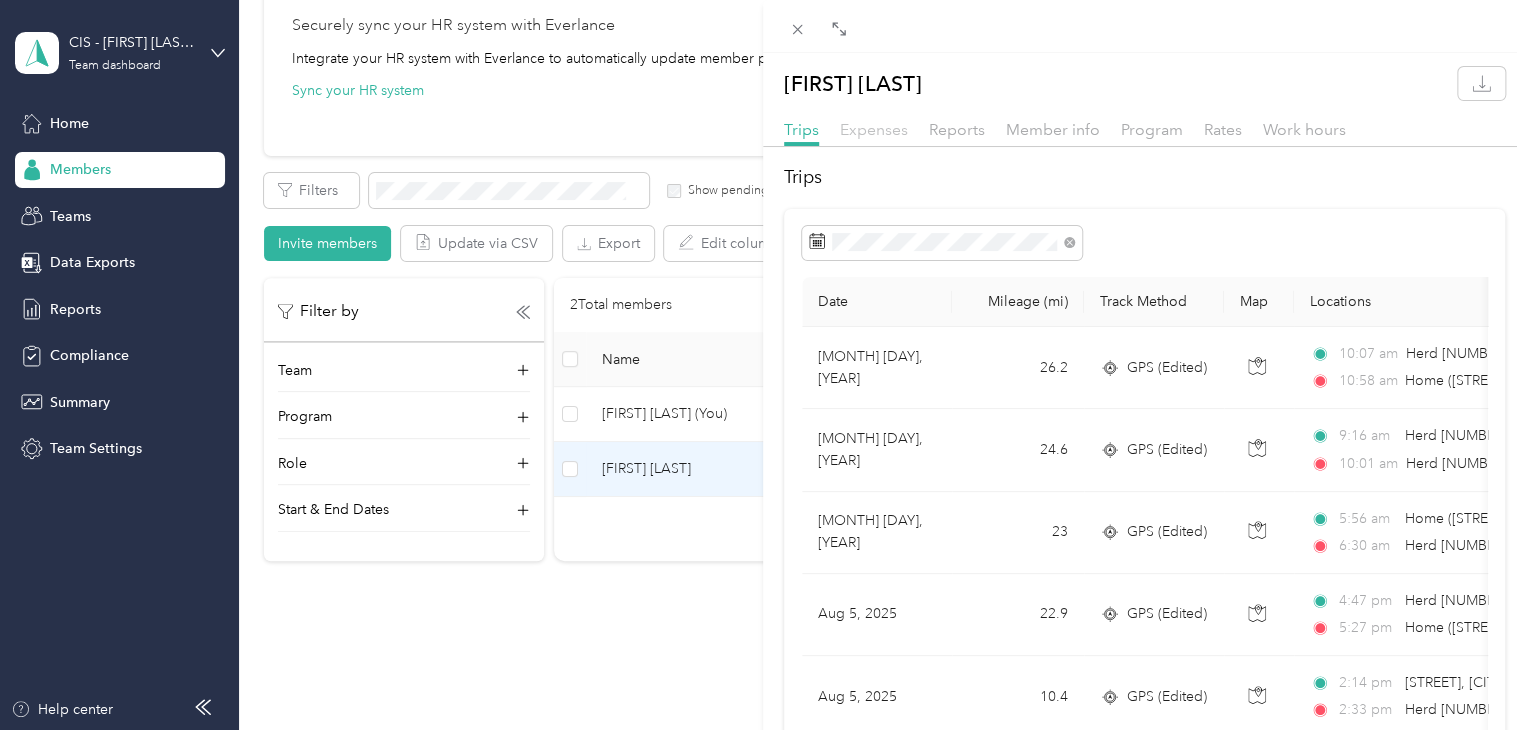 click on "Expenses" at bounding box center (874, 129) 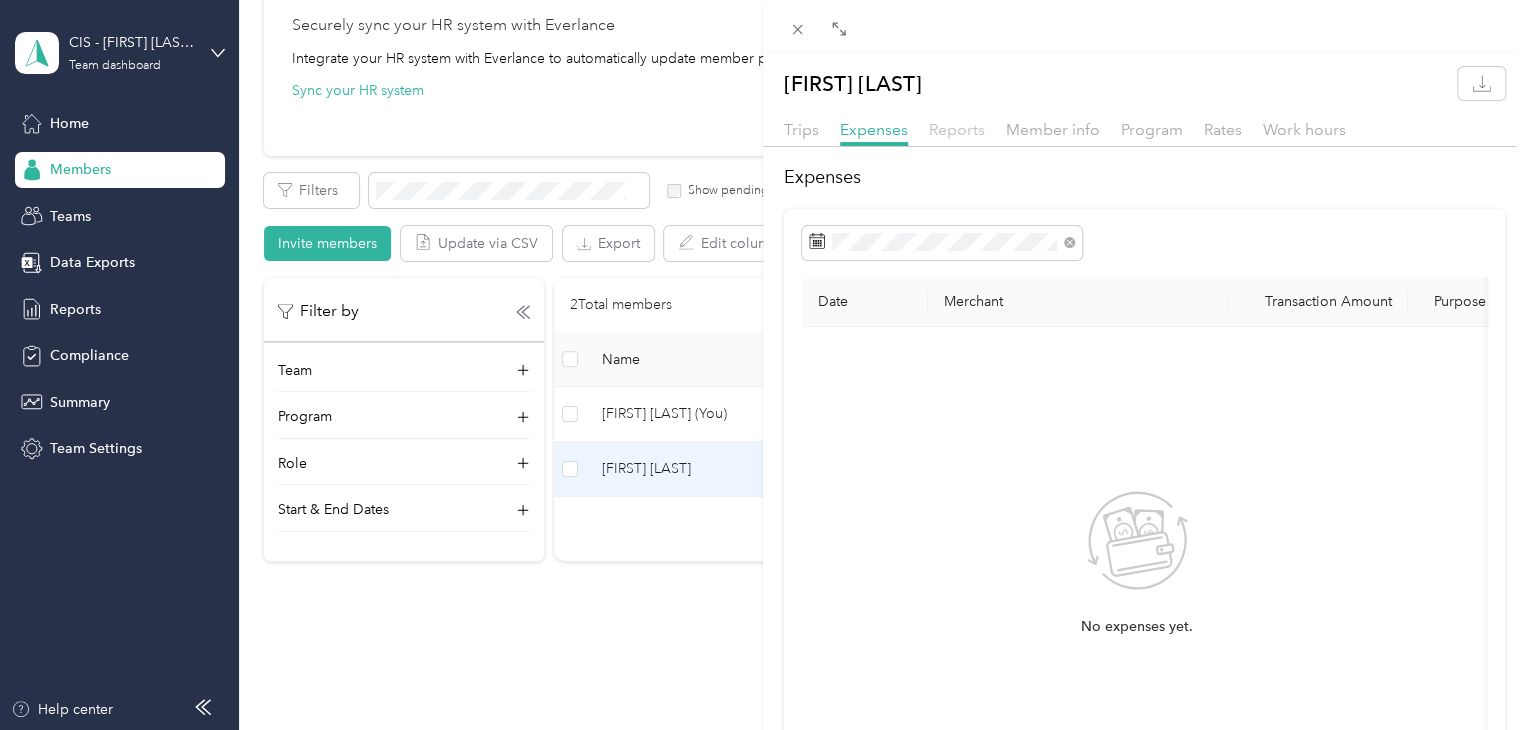 click on "Reports" at bounding box center (957, 129) 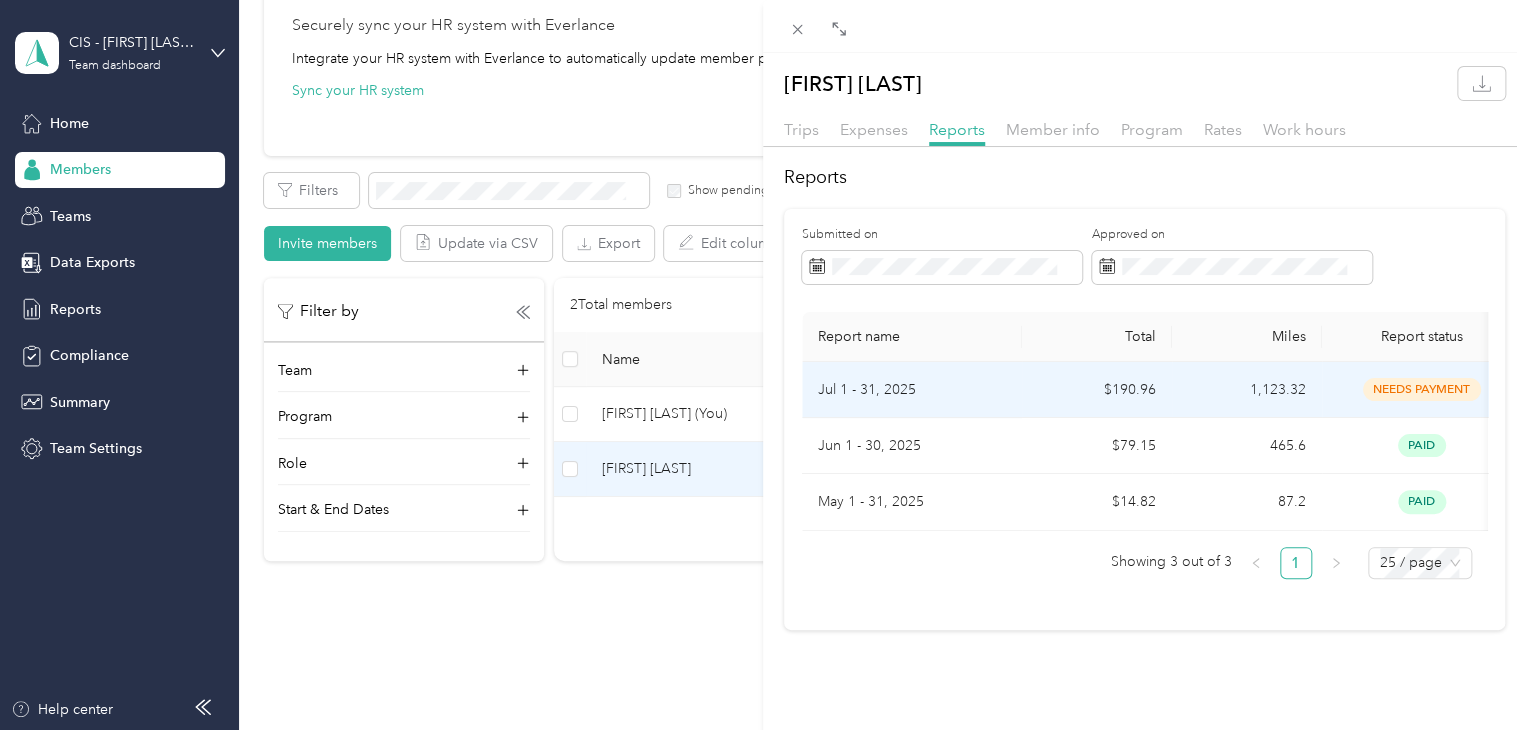 click on "Jul 1 - 31, 2025" at bounding box center [912, 390] 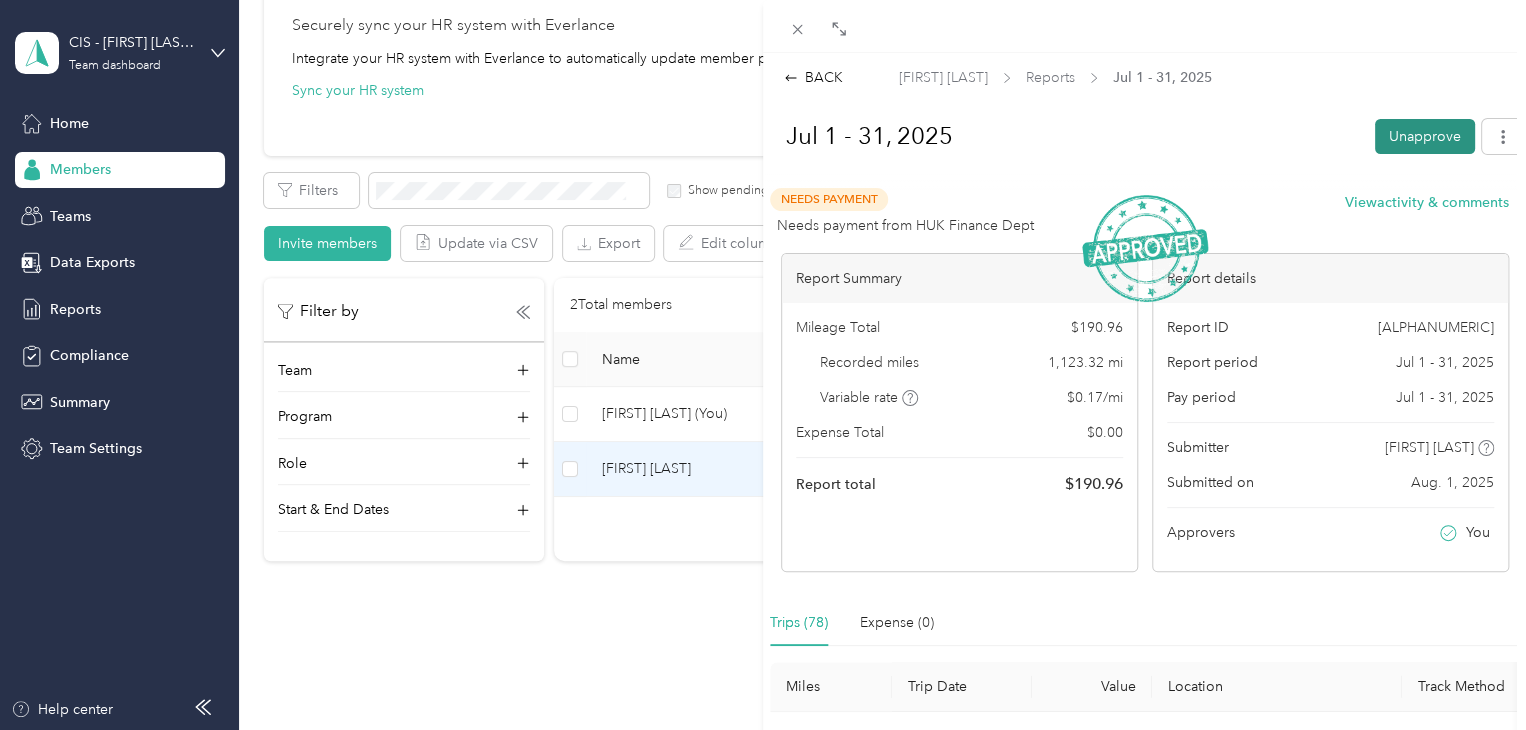 click on "Unapprove" at bounding box center [1425, 136] 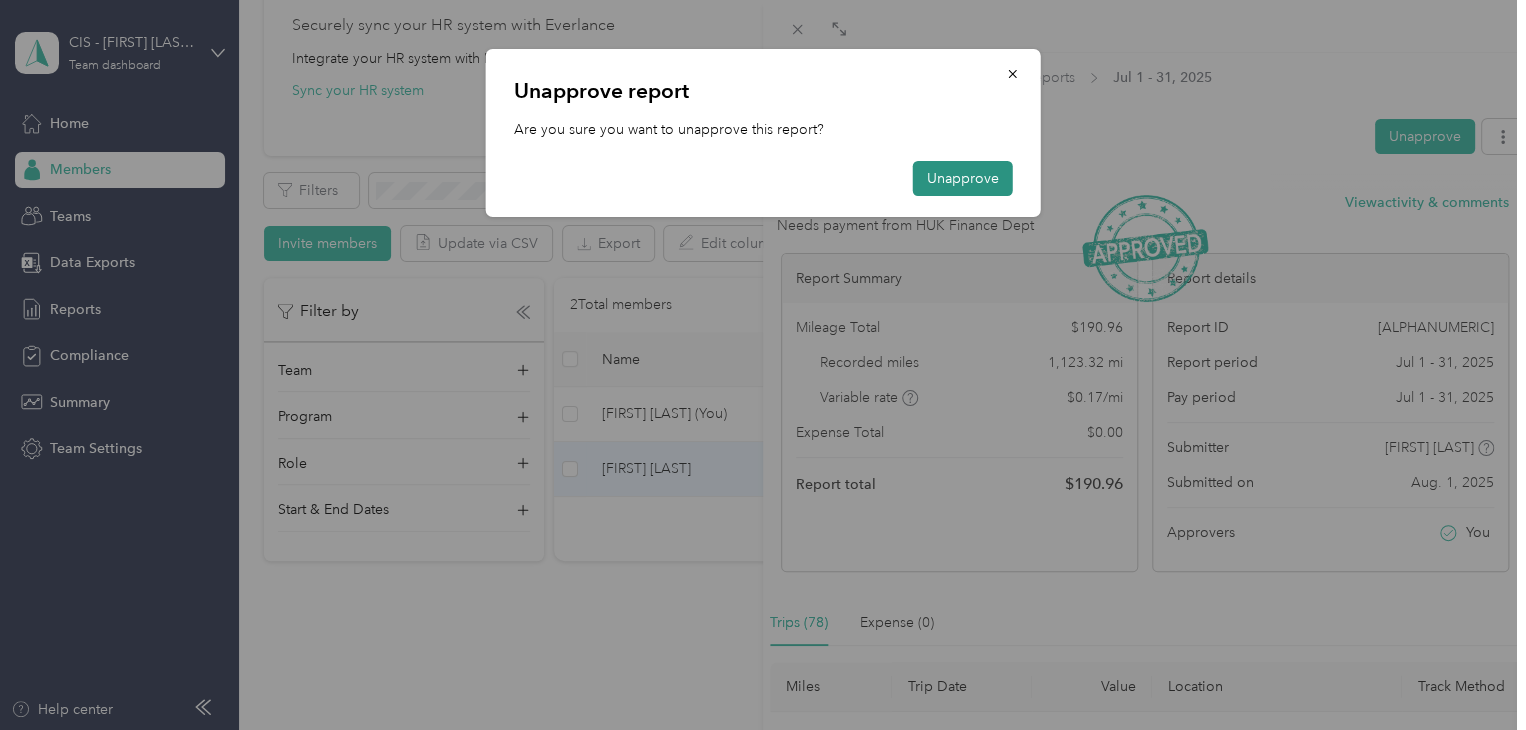 click on "Unapprove" at bounding box center [963, 178] 